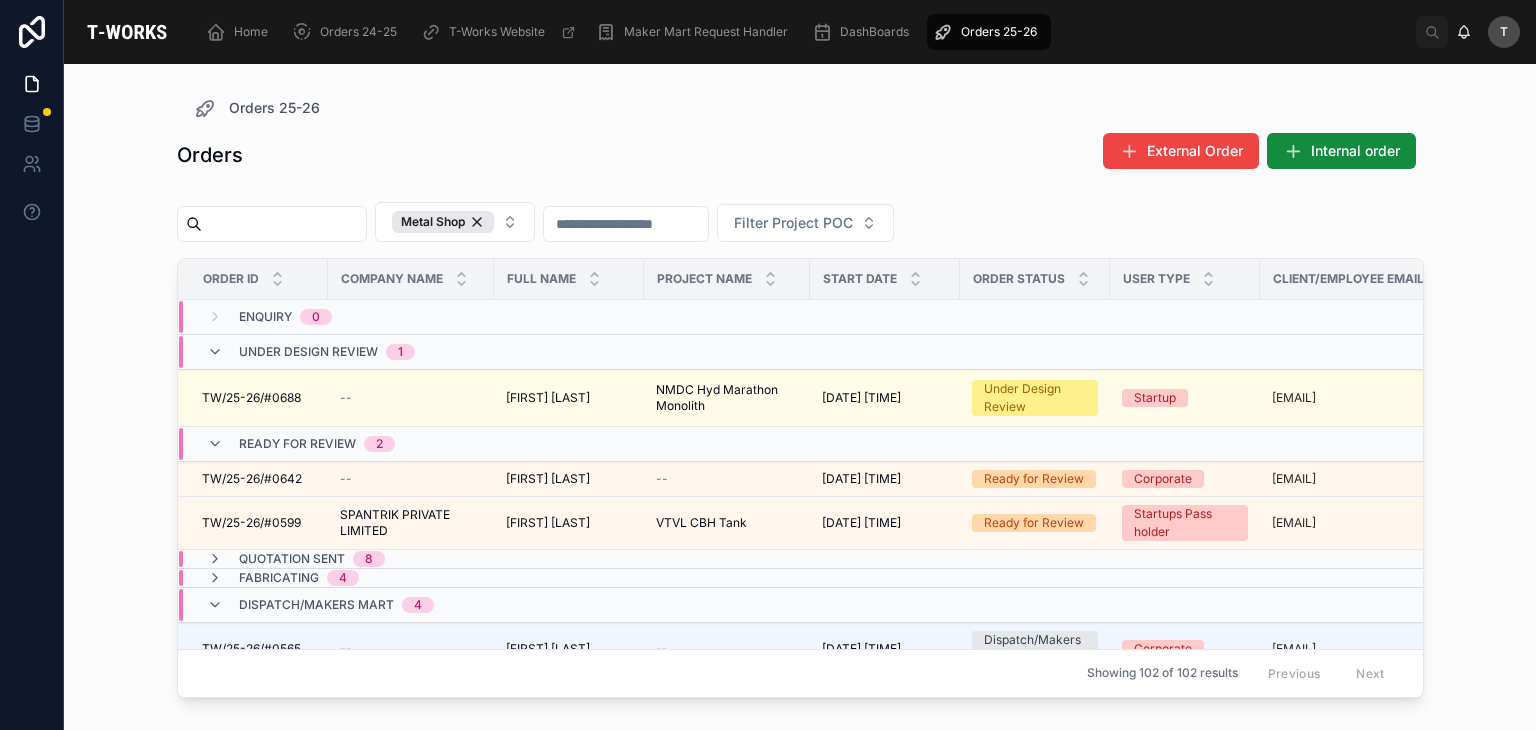scroll, scrollTop: 0, scrollLeft: 0, axis: both 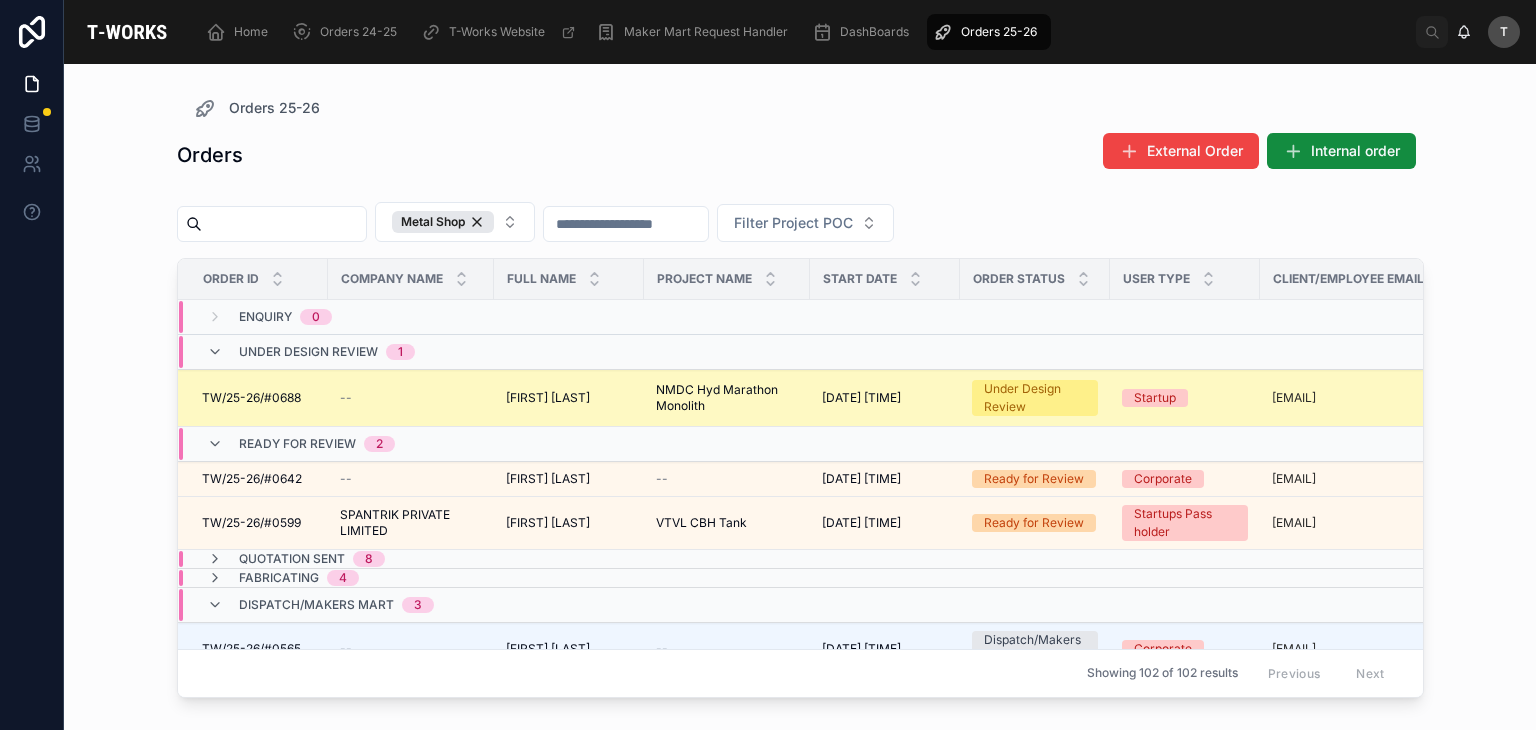 click on "[FIRST] [LAST]" at bounding box center (548, 398) 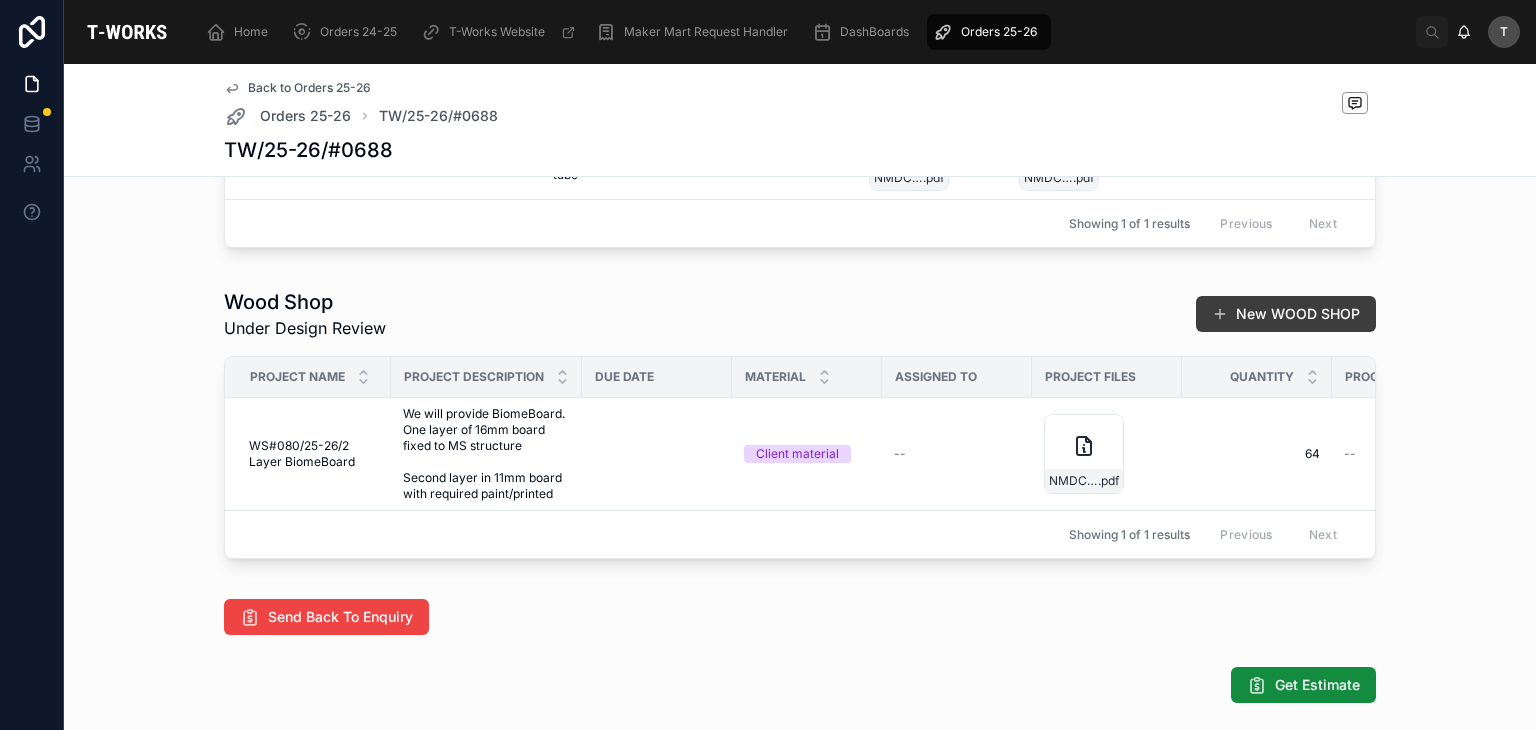 scroll, scrollTop: 1508, scrollLeft: 0, axis: vertical 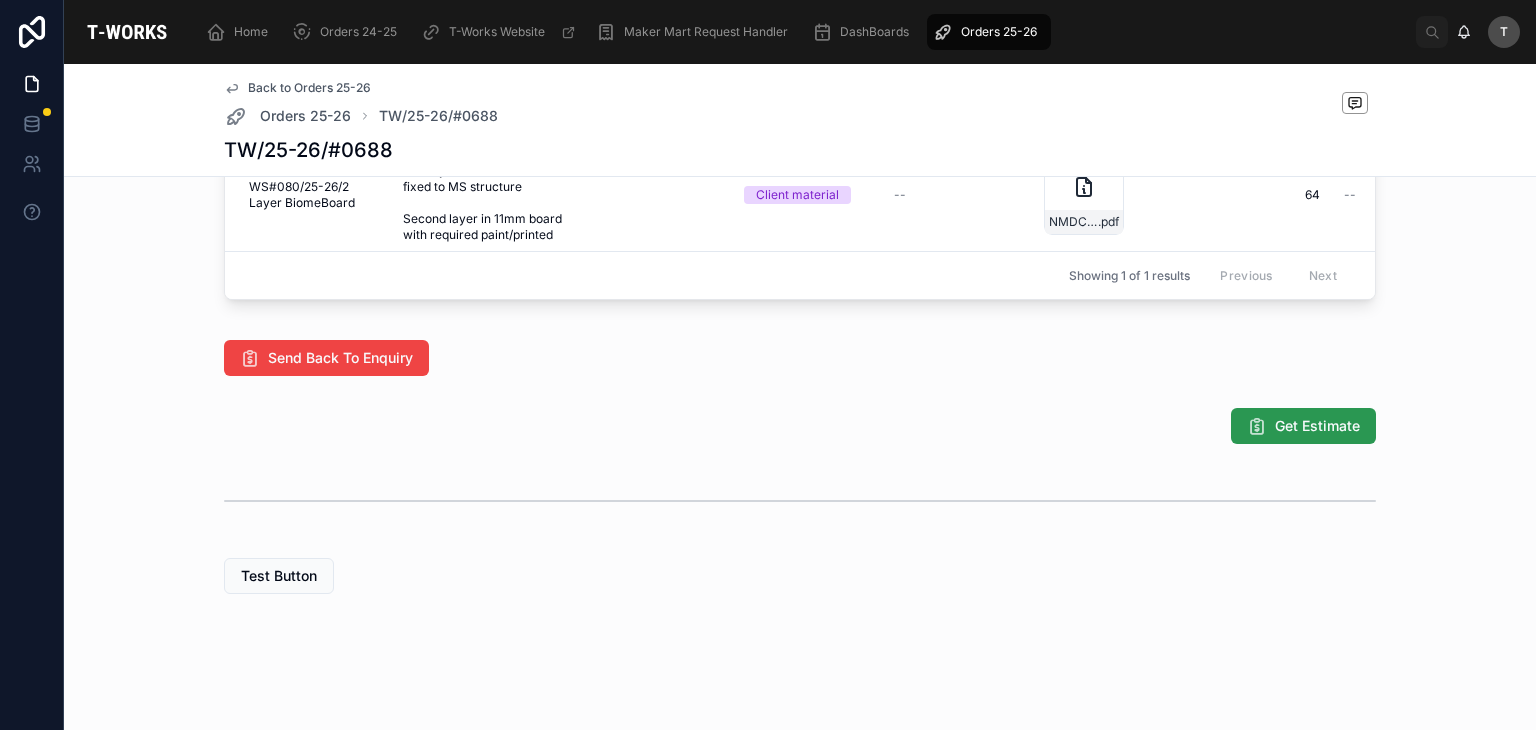 click on "Home  Orders 24-25 T-Works Website Maker Mart Request Handler DashBoards Orders 25-26 T [LAST] [FIRST]  Back to Orders 25-26 Orders 25-26 [ID] [ID] Enquiry 2 Under Design Review 3 Ready for Review 4 Quotation Sent 5 Fabricating 6 Dispatch/Makers Mart 7 Complete CRM Cust ID Company Name Email ID Customer Name Phone Number User Type BD POC Total Orders Placed CUST#16009 CUST#16009 -- [EMAIL] [FIRST] [LAST] [PHONE] -- Orders Placed  0 Orders Placed  0 Showing 1 of 1 results Previous Next Edit Details Full Name [FIRST] [LAST] Order Receival Delivery User Type Startup BD POC Order Description -- Due Date [DATE] [TIME] Packaging/Shiping Cost 100 Maker Mart New Request Handler No items could be found Make sure to add this Order to a Project if the project exists and is Active Metal Shop Under Design Review New METAL SHOP Part ID Part Name Description Material Project Files Project File 2D Process Type Quantity Setup Time Cam Time Cutting Time Lenght MS" at bounding box center [800, 365] 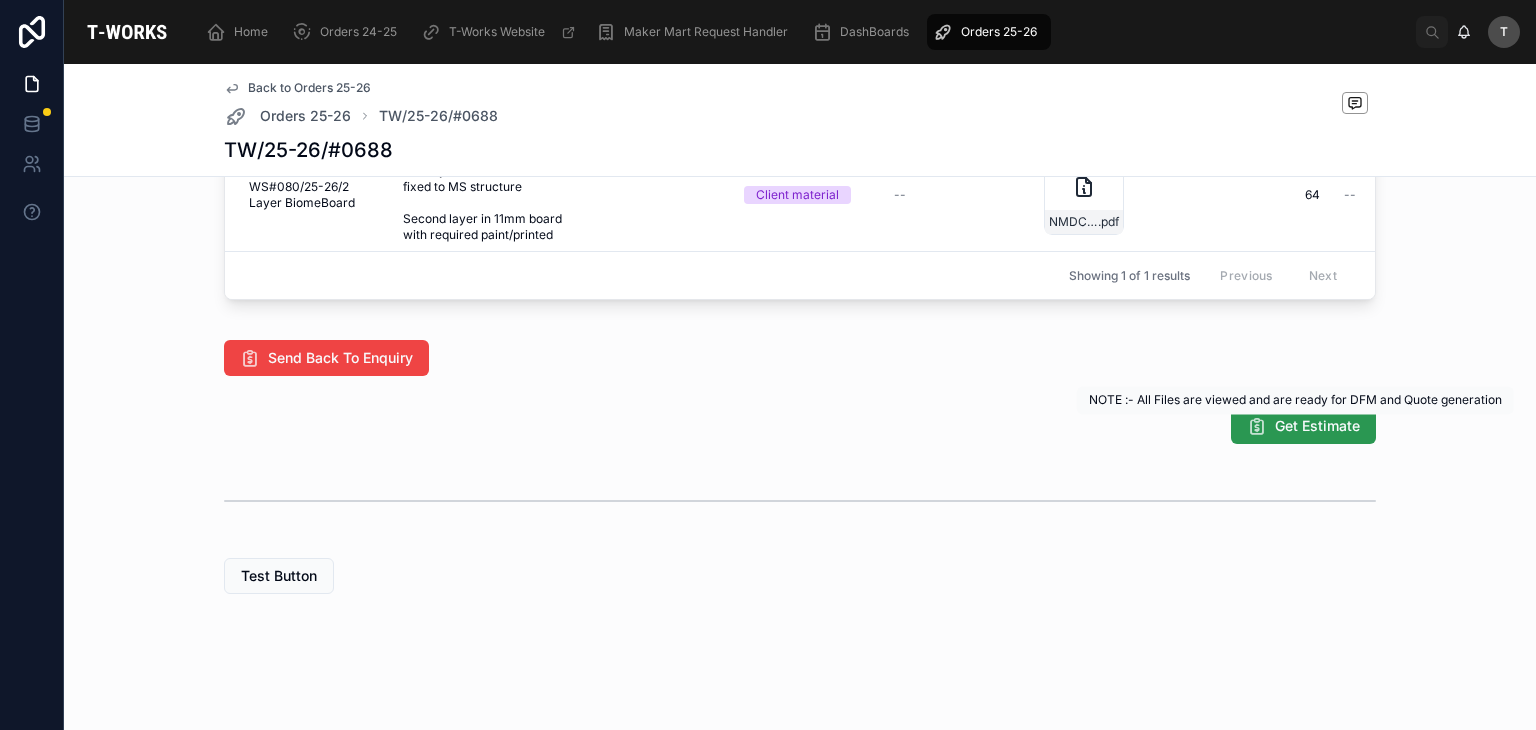 click on "Get Estimate" at bounding box center [1317, 426] 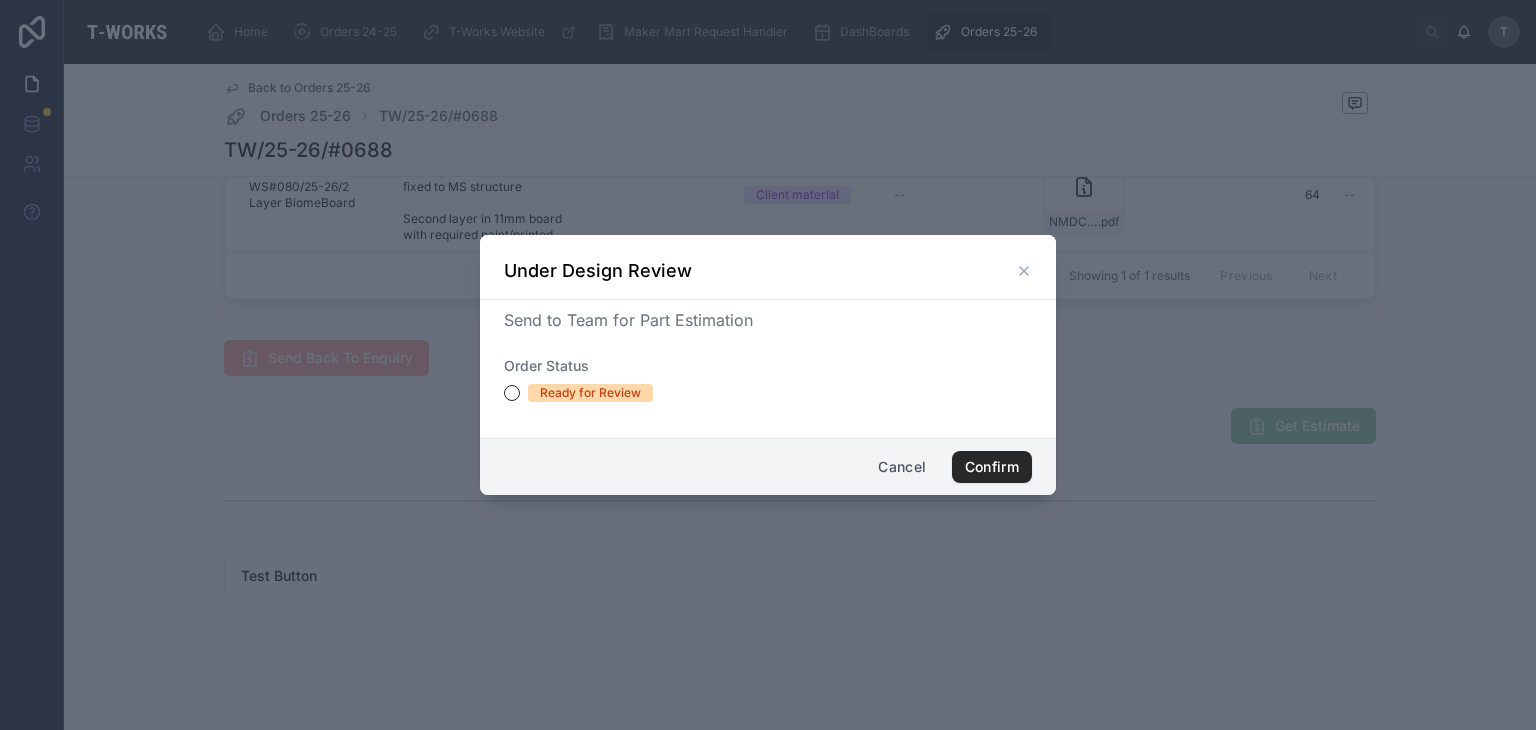 drag, startPoint x: 612, startPoint y: 385, endPoint x: 857, endPoint y: 462, distance: 256.8151 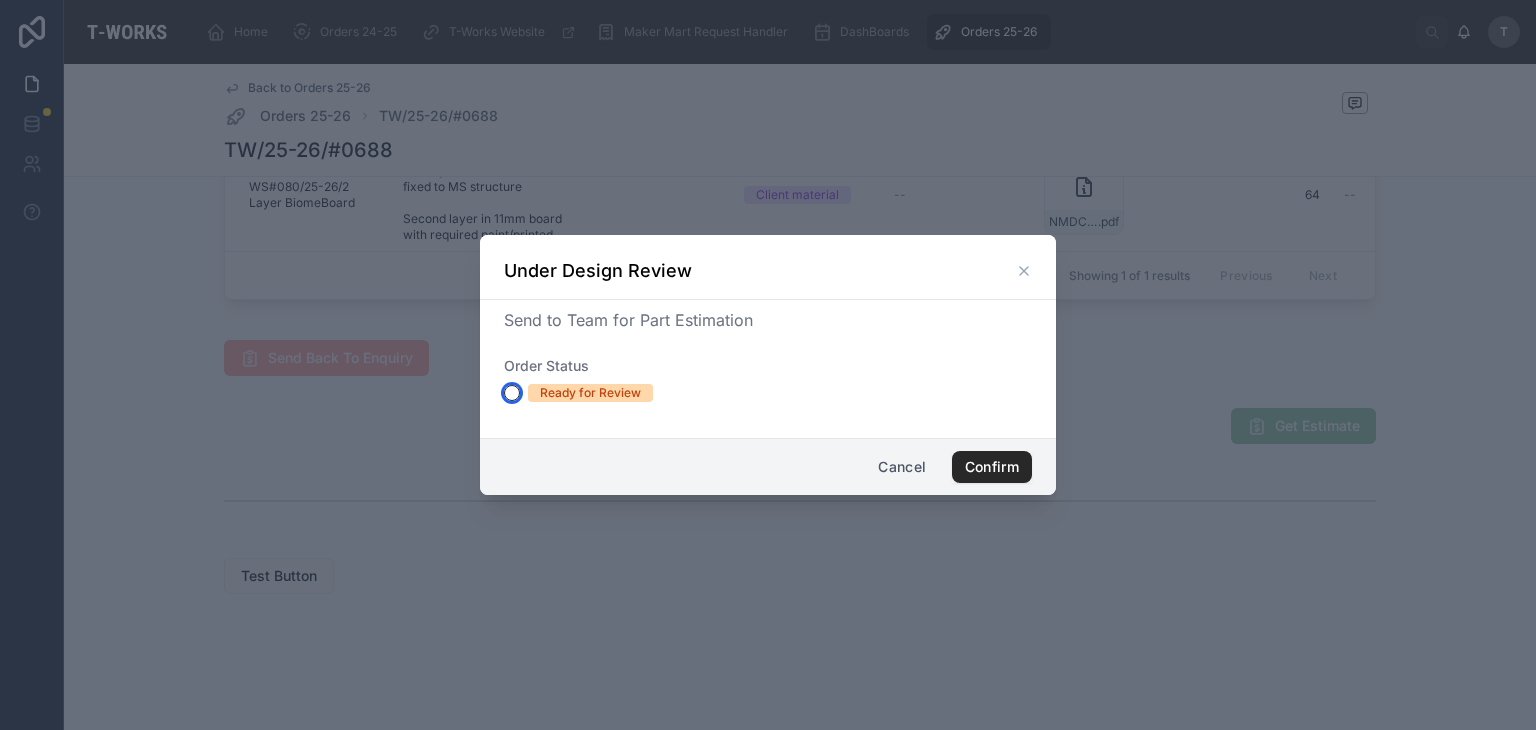 click on "Ready for Review" at bounding box center (512, 393) 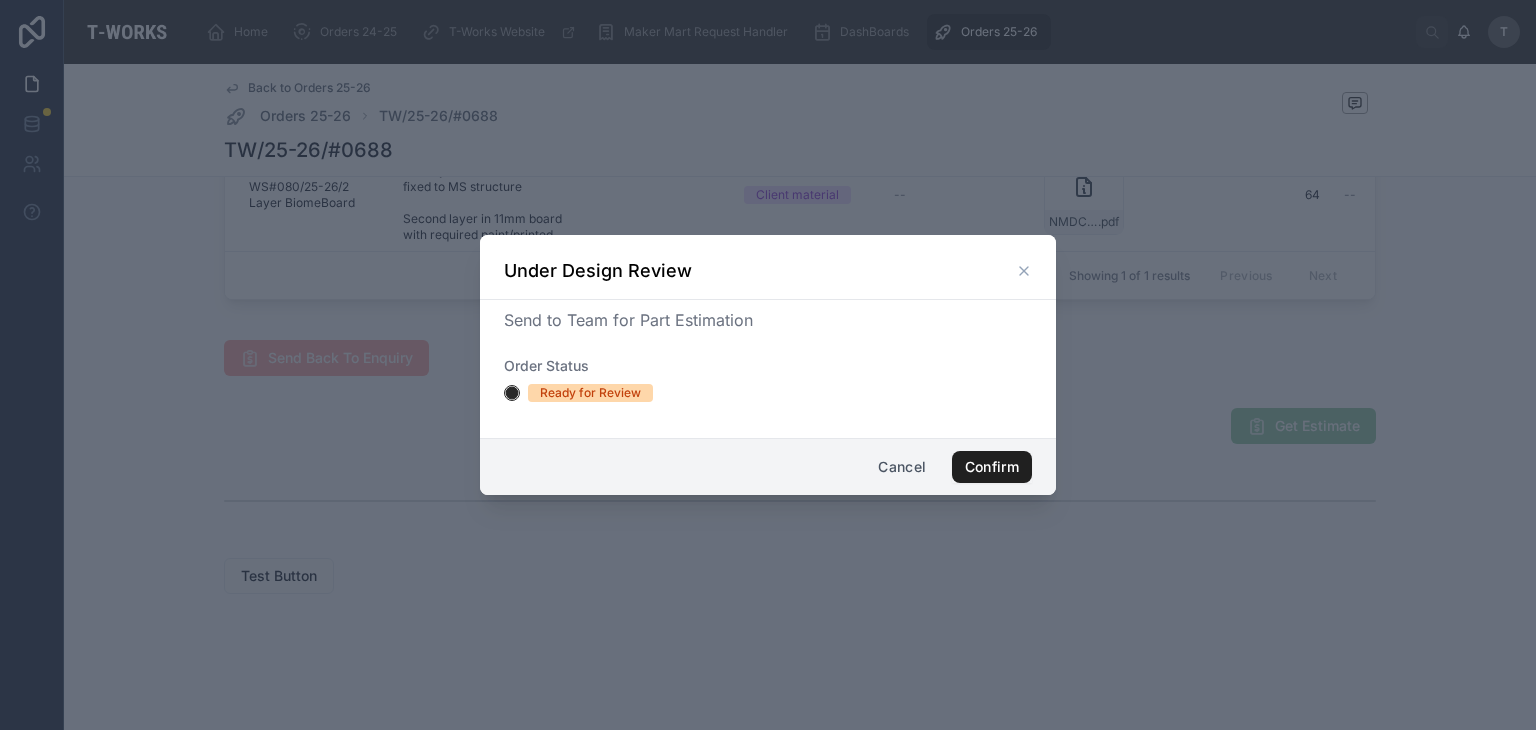 click on "Confirm" at bounding box center [992, 467] 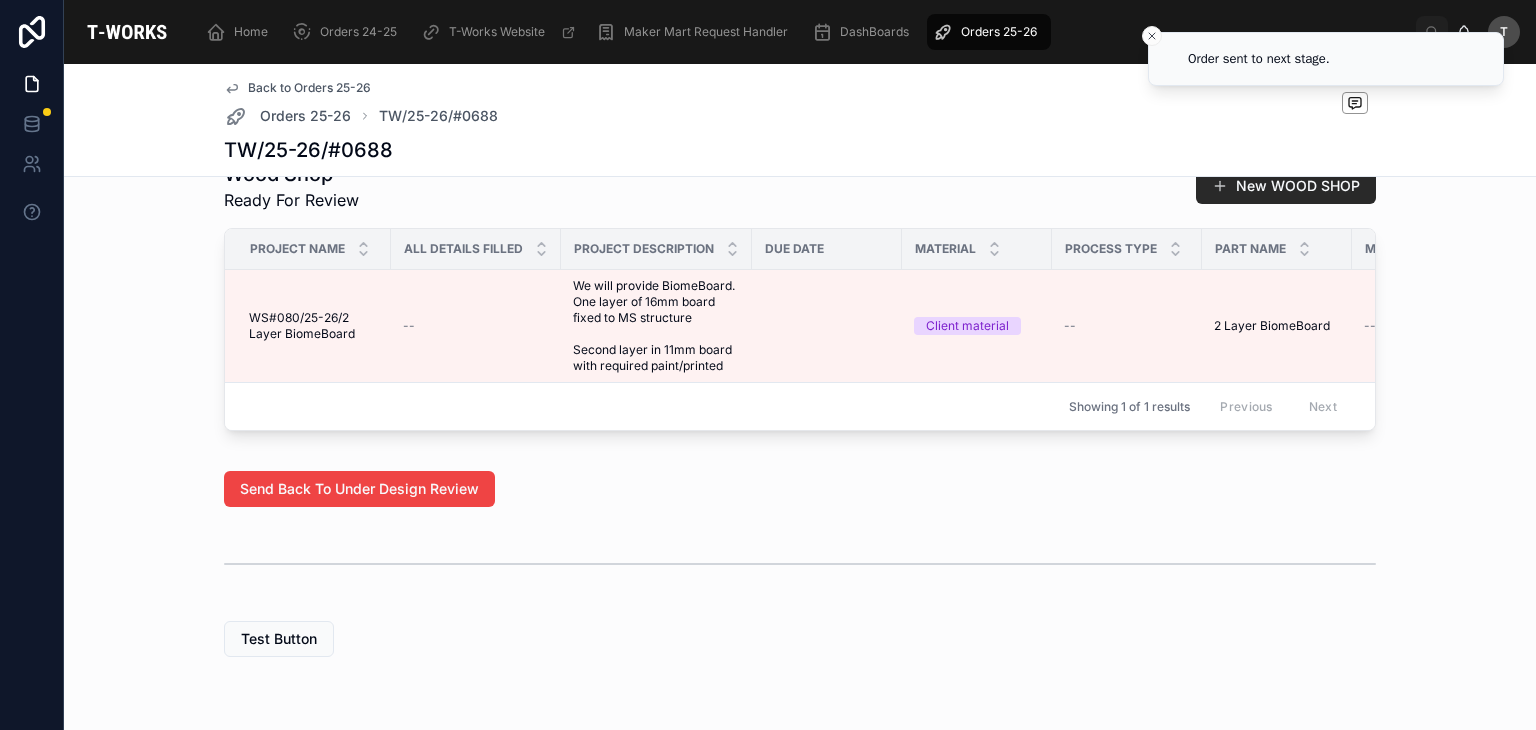 scroll, scrollTop: 1040, scrollLeft: 0, axis: vertical 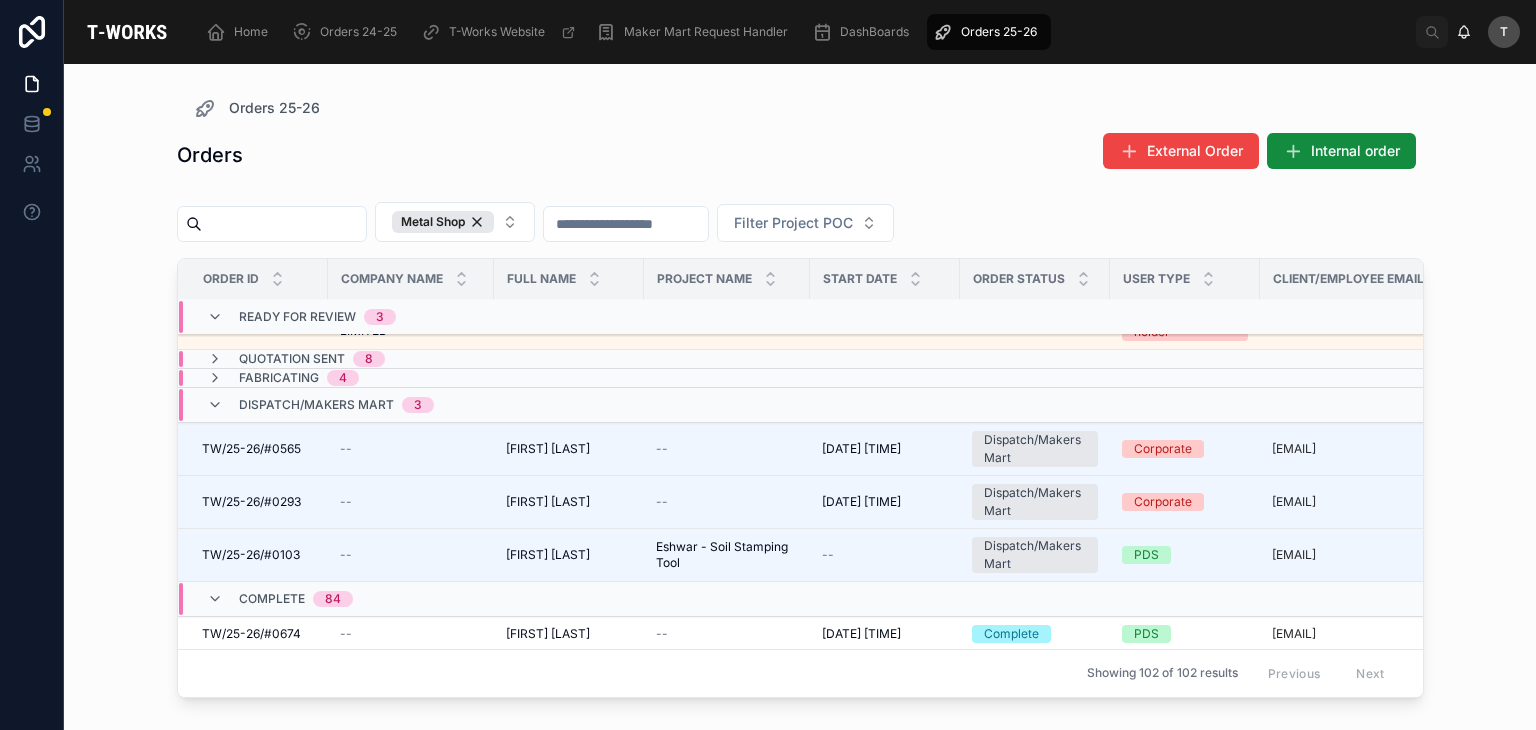 click on "Dispatch/Makers Mart" at bounding box center [316, 405] 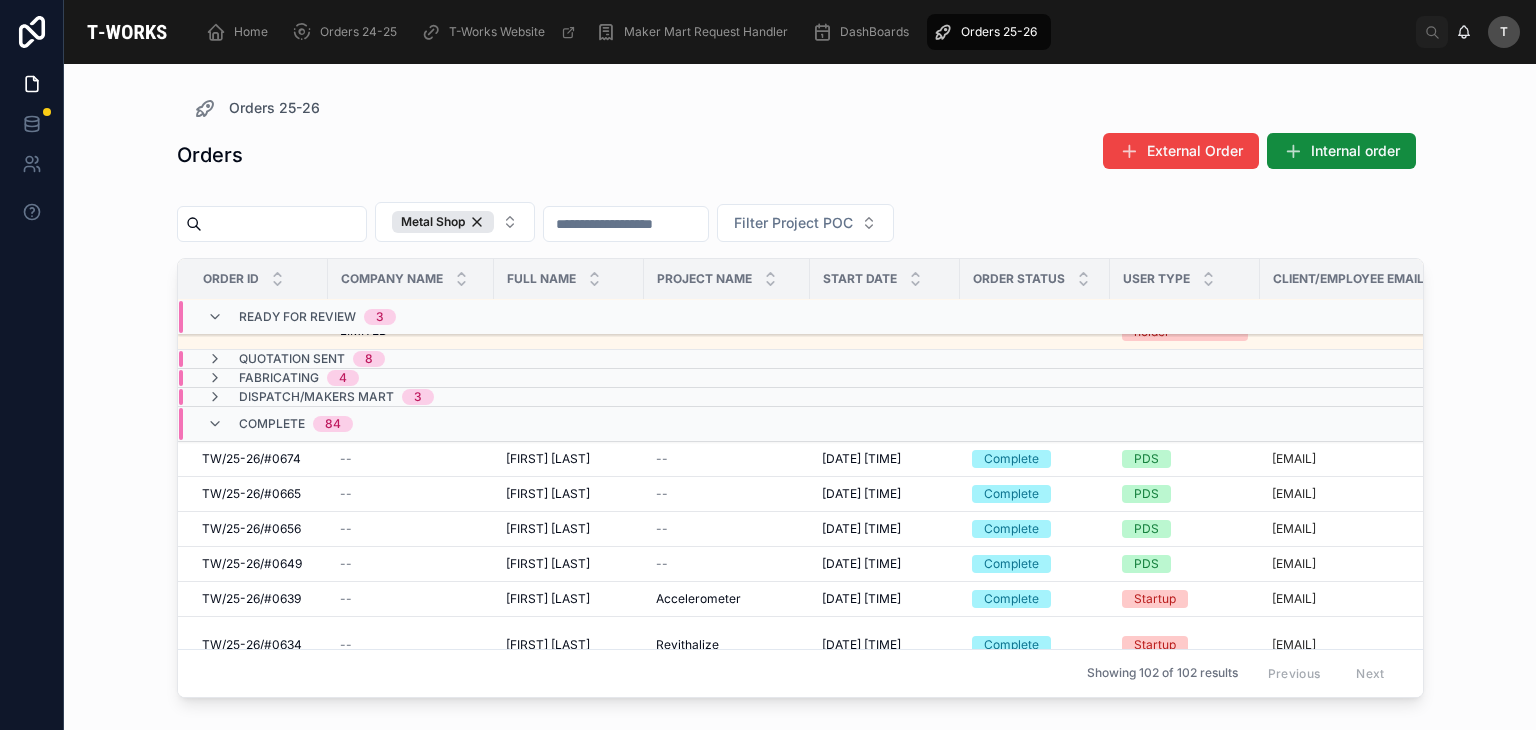 click on "Complete" at bounding box center [272, 424] 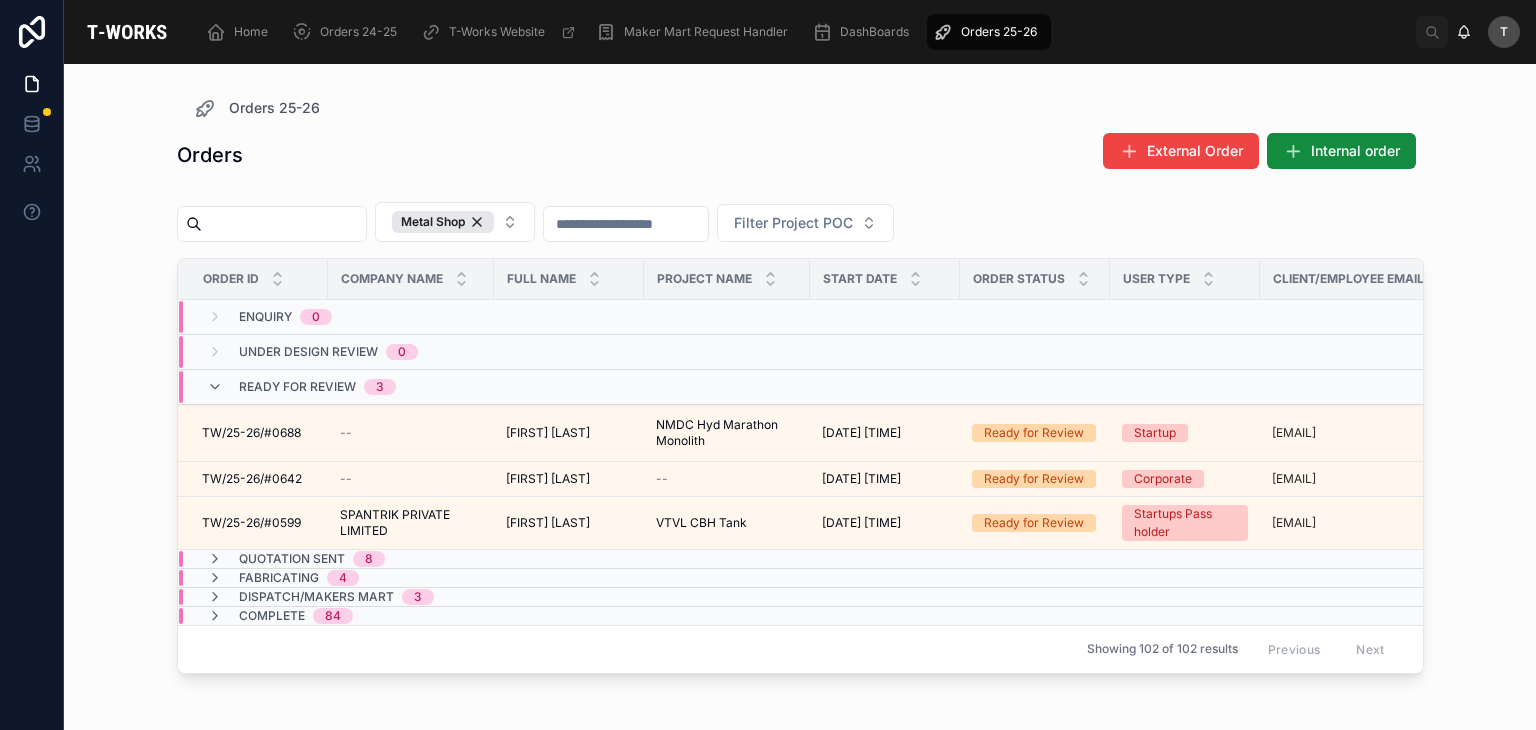 scroll, scrollTop: 0, scrollLeft: 0, axis: both 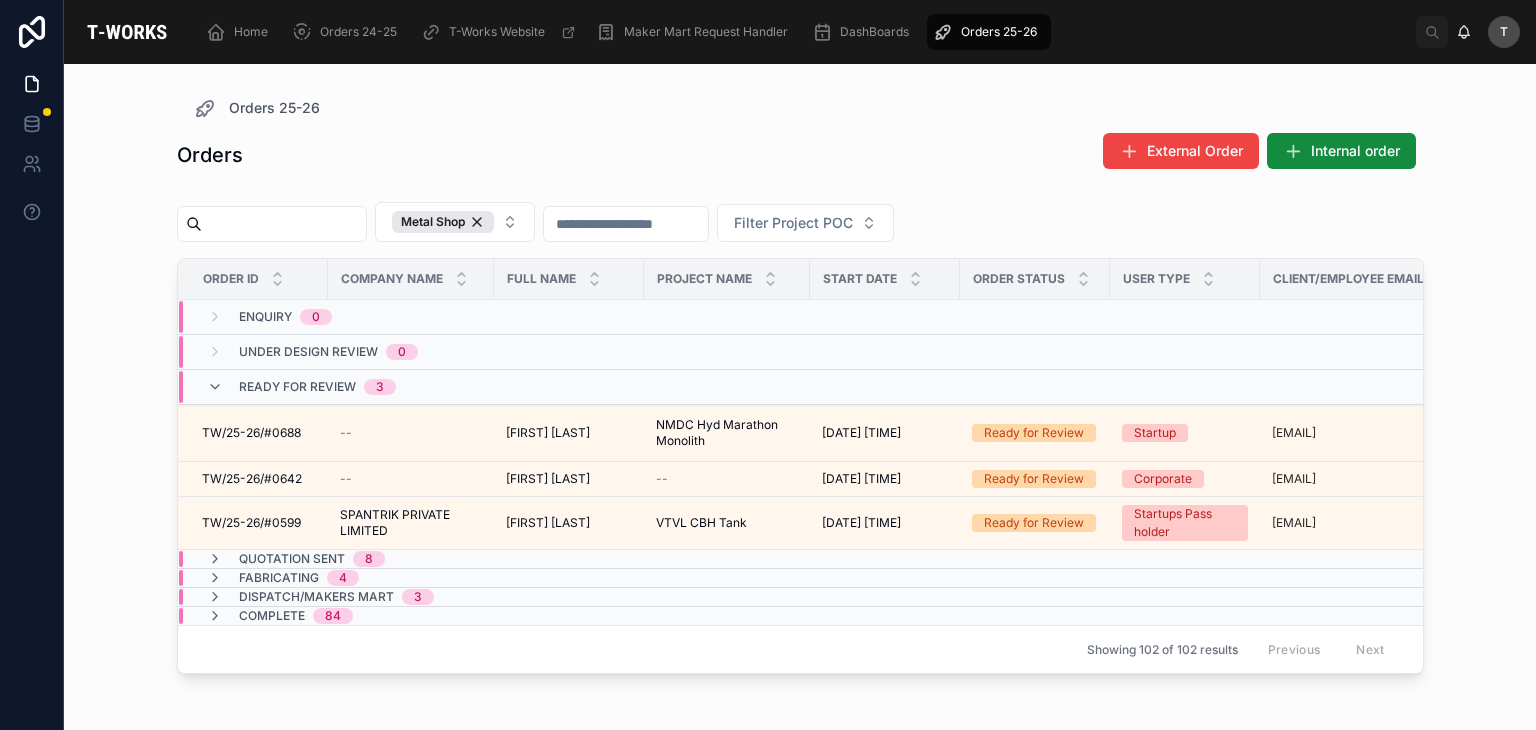click on "Ready for Review" at bounding box center [297, 387] 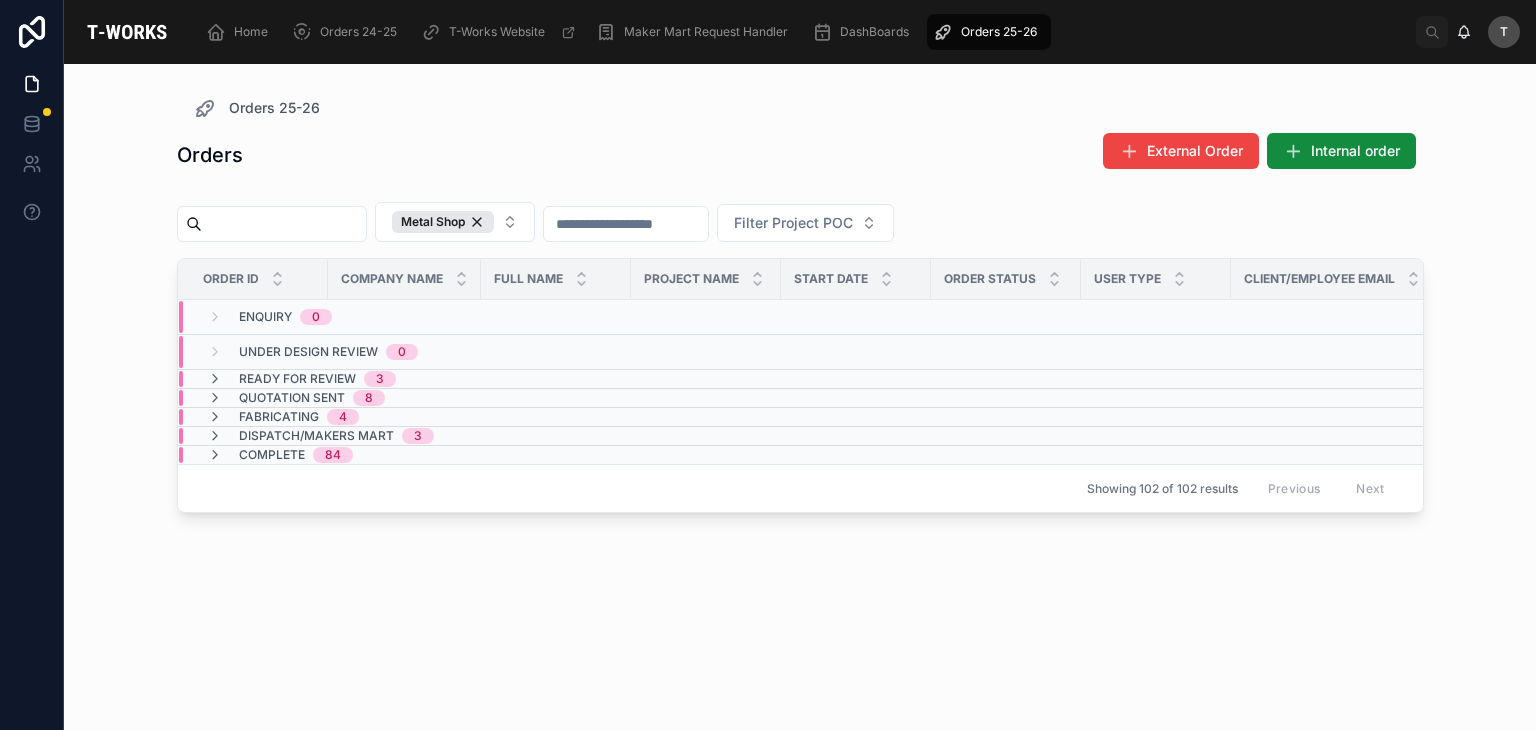 click on "Quotation Sent 8" at bounding box center (296, 398) 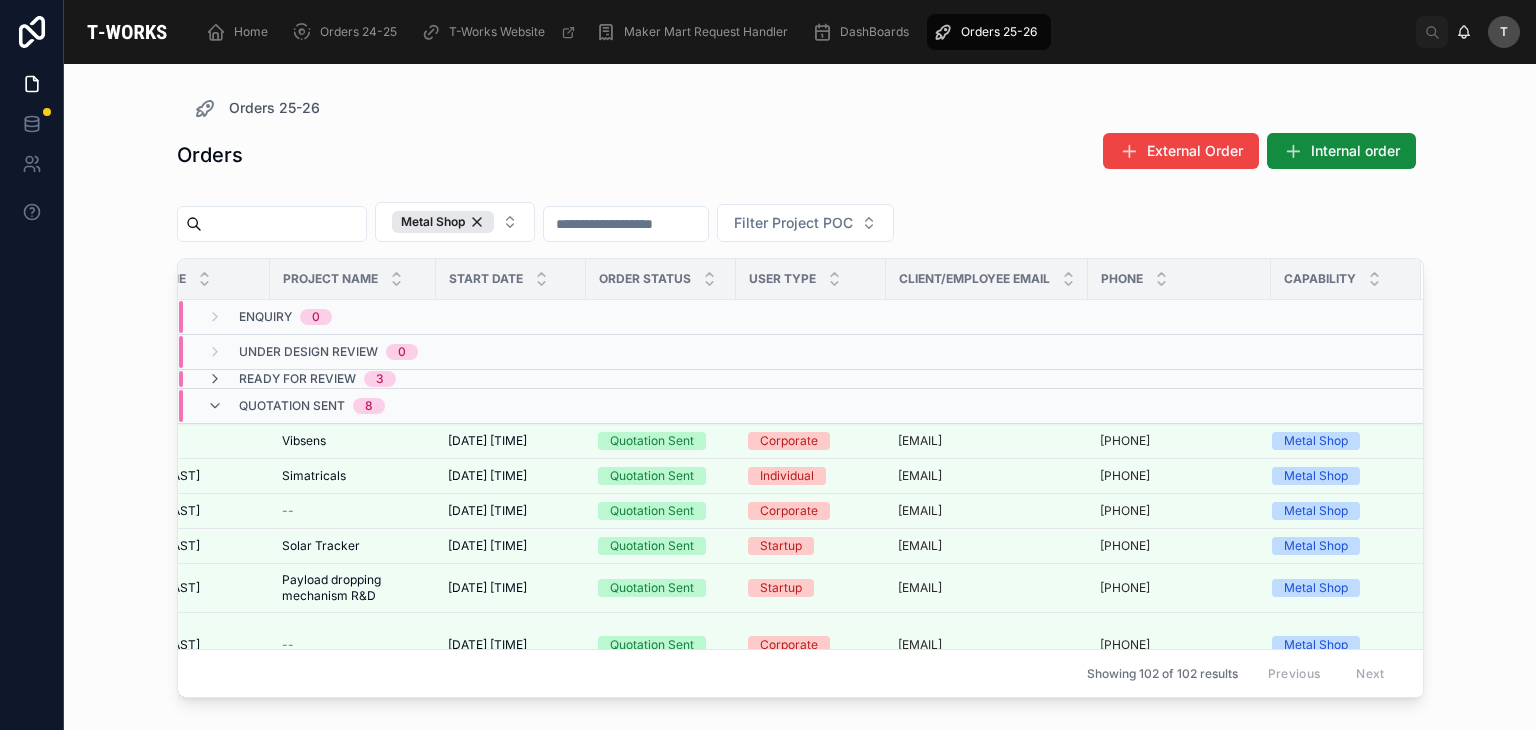 scroll, scrollTop: 0, scrollLeft: 0, axis: both 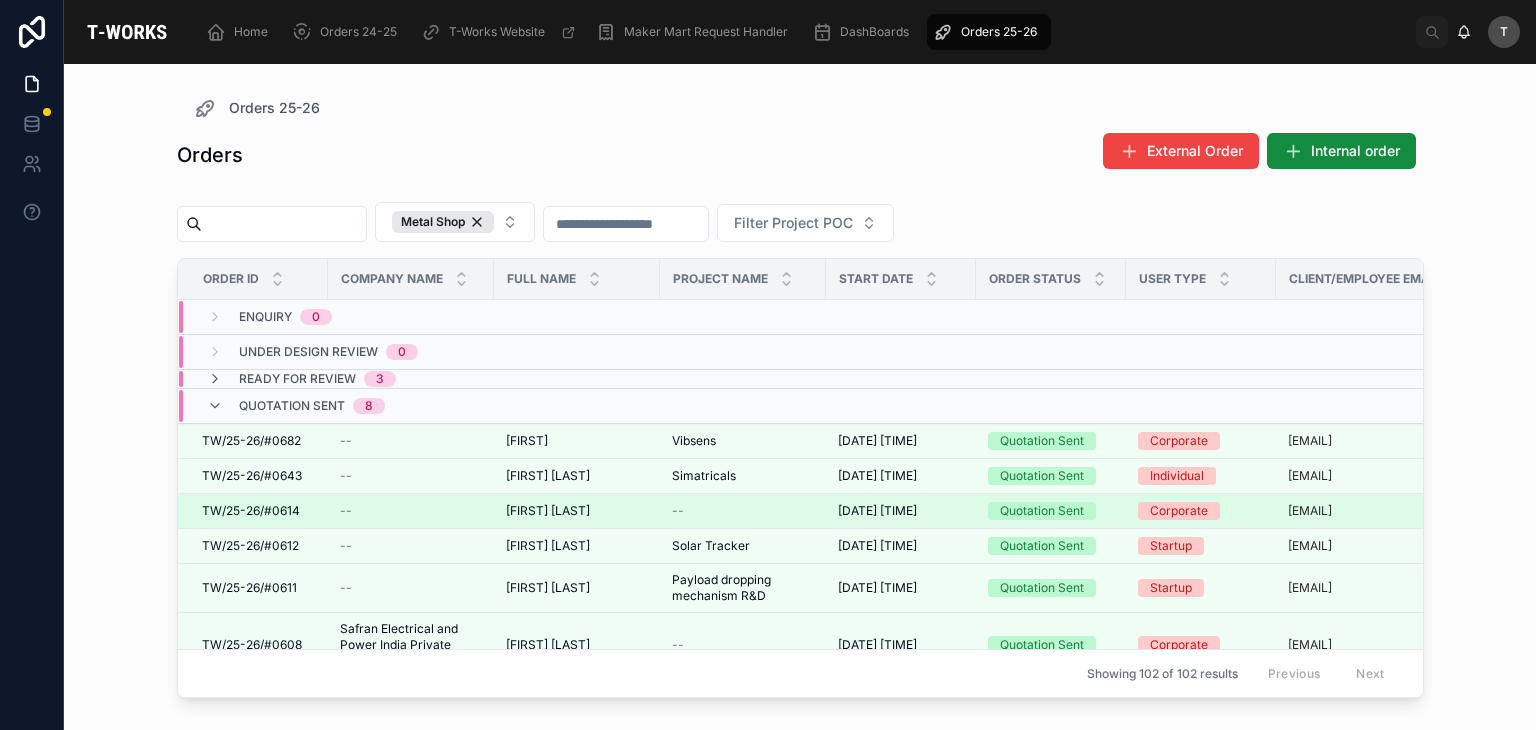 click on "TW/25-26/#0614" at bounding box center [251, 511] 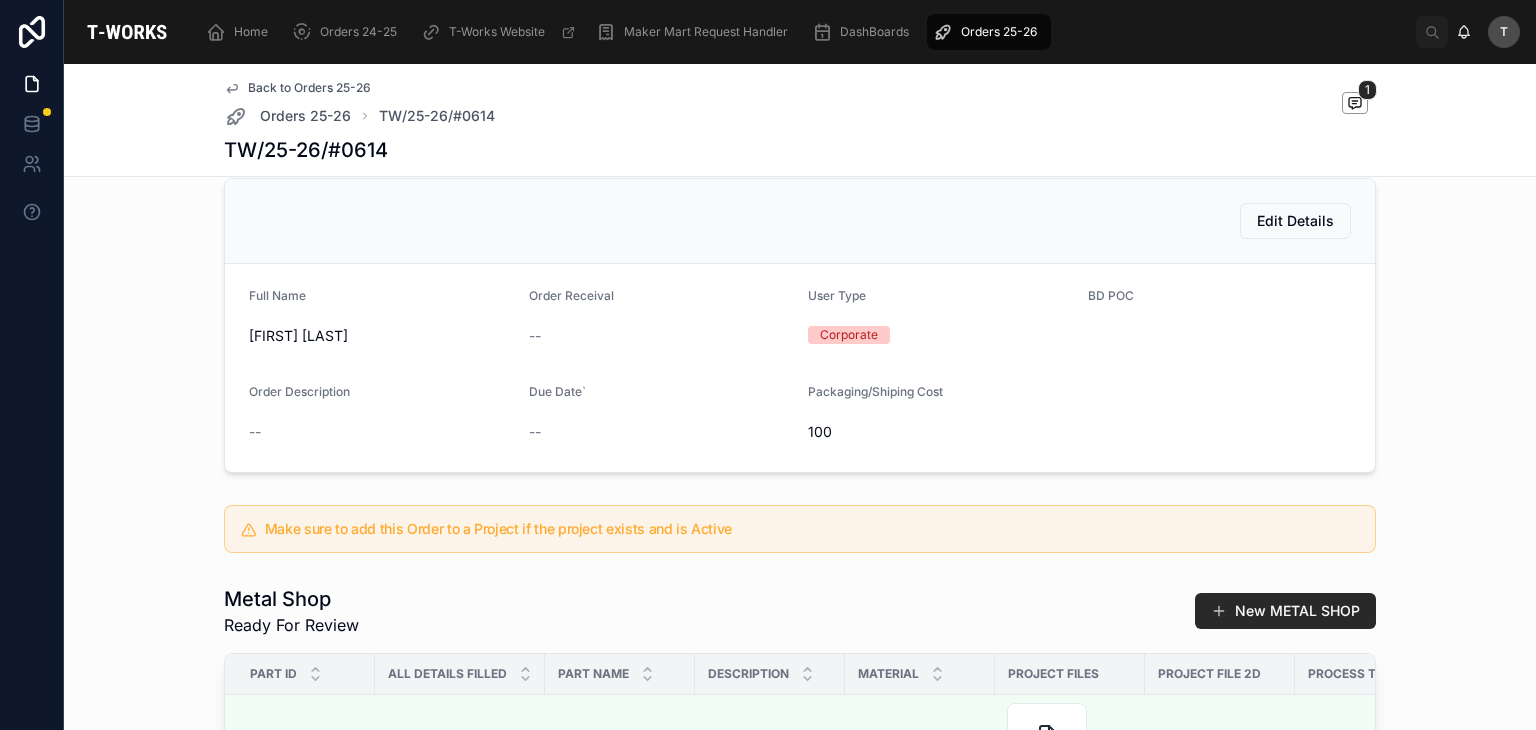 scroll, scrollTop: 92, scrollLeft: 0, axis: vertical 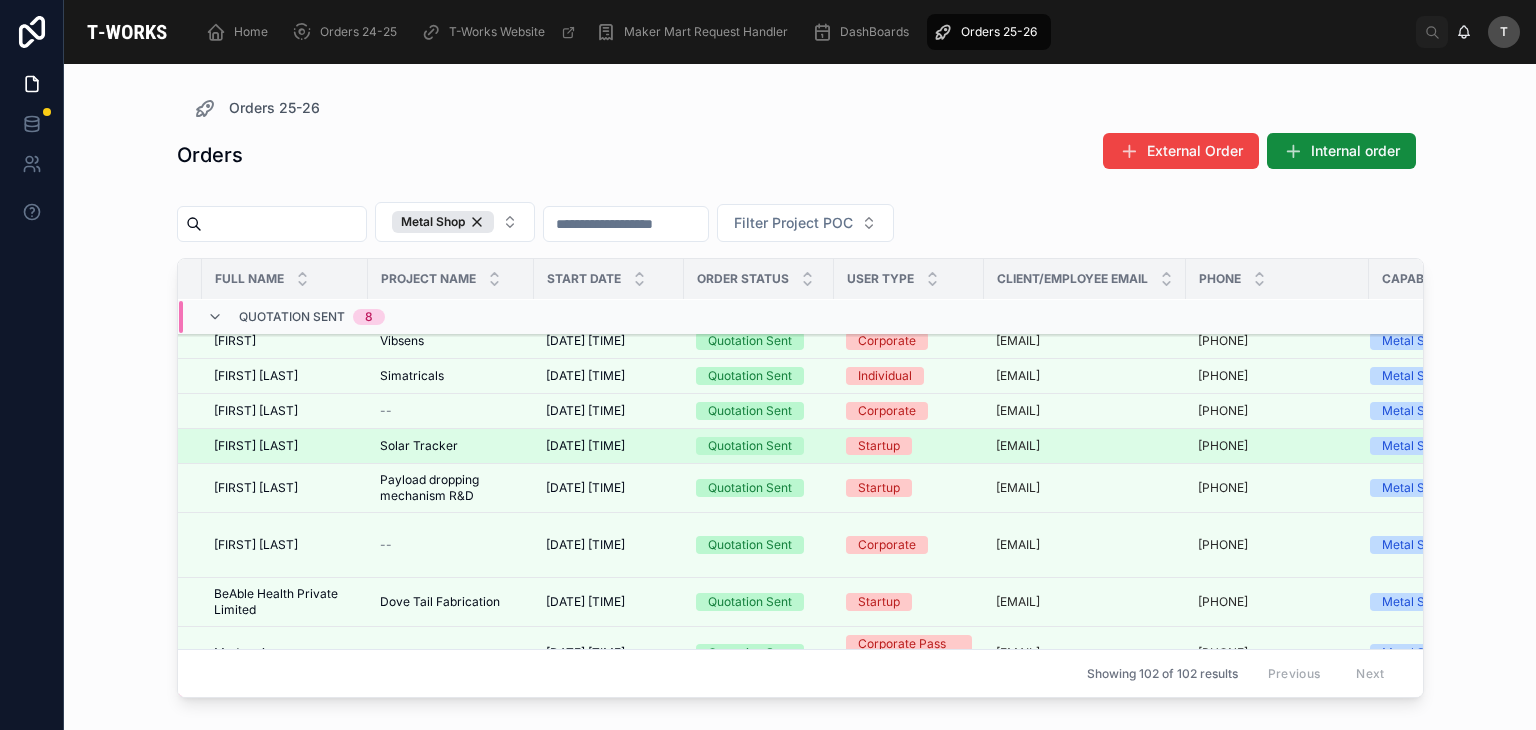 click on "Solar Tracker" at bounding box center [419, 446] 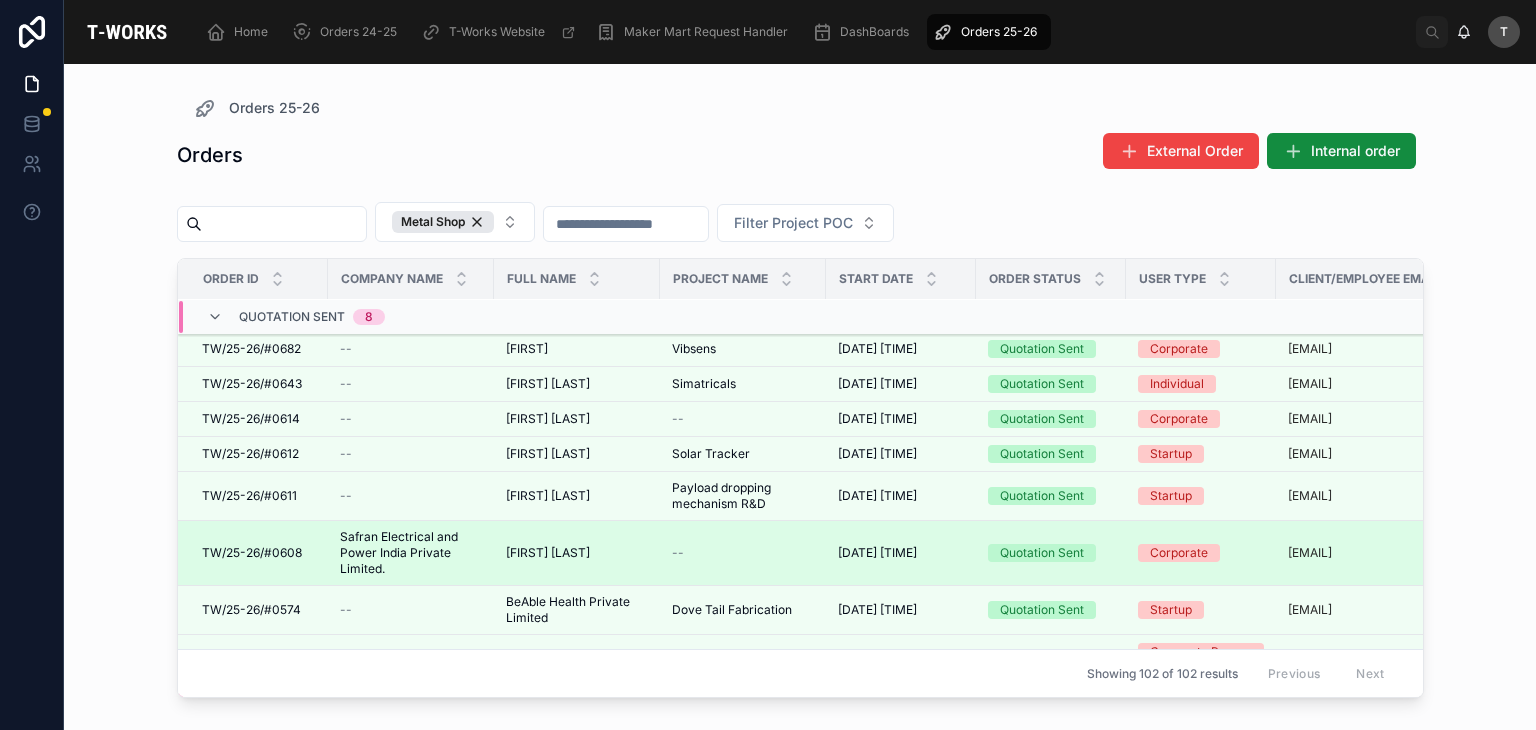scroll, scrollTop: 100, scrollLeft: 0, axis: vertical 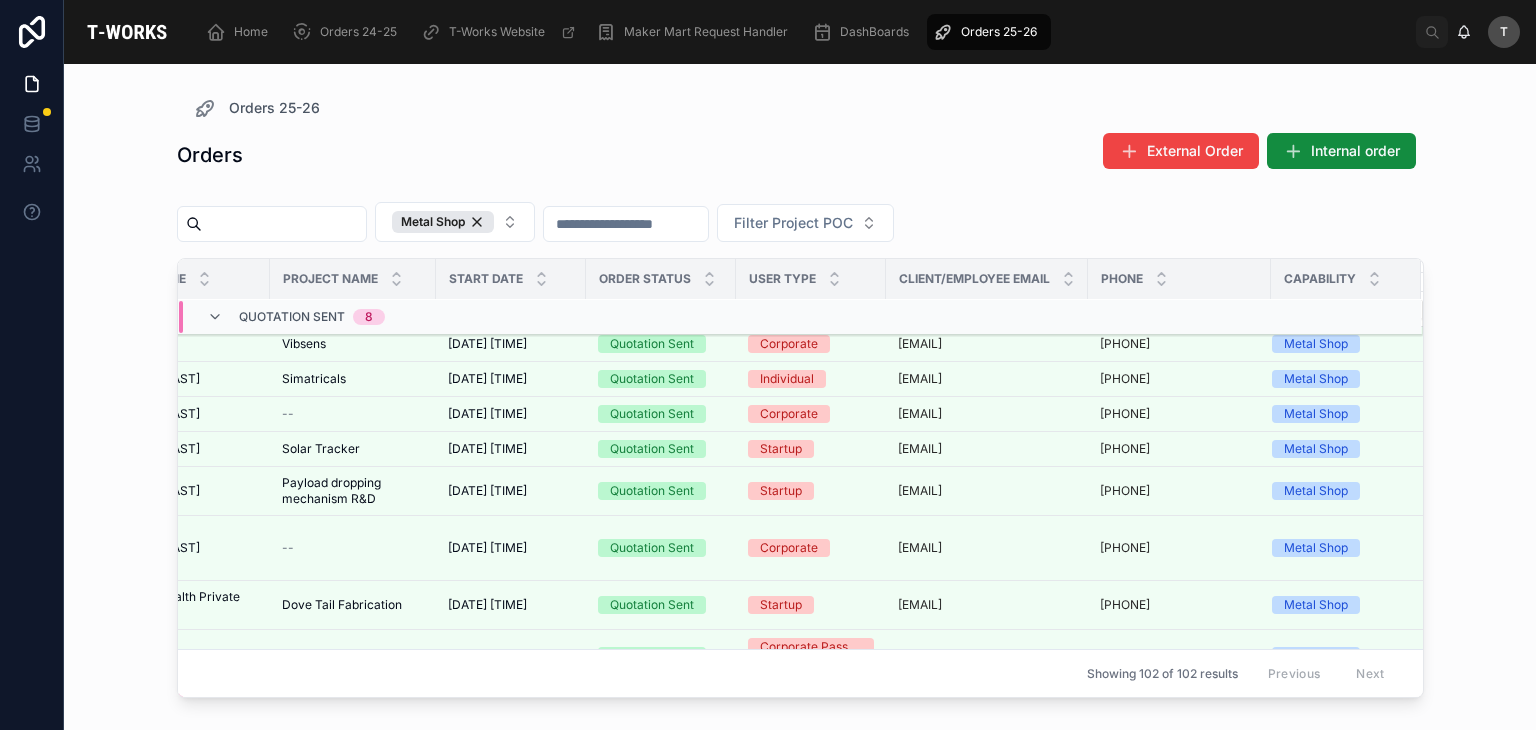 drag, startPoint x: 613, startPoint y: 681, endPoint x: 213, endPoint y: 659, distance: 400.60455 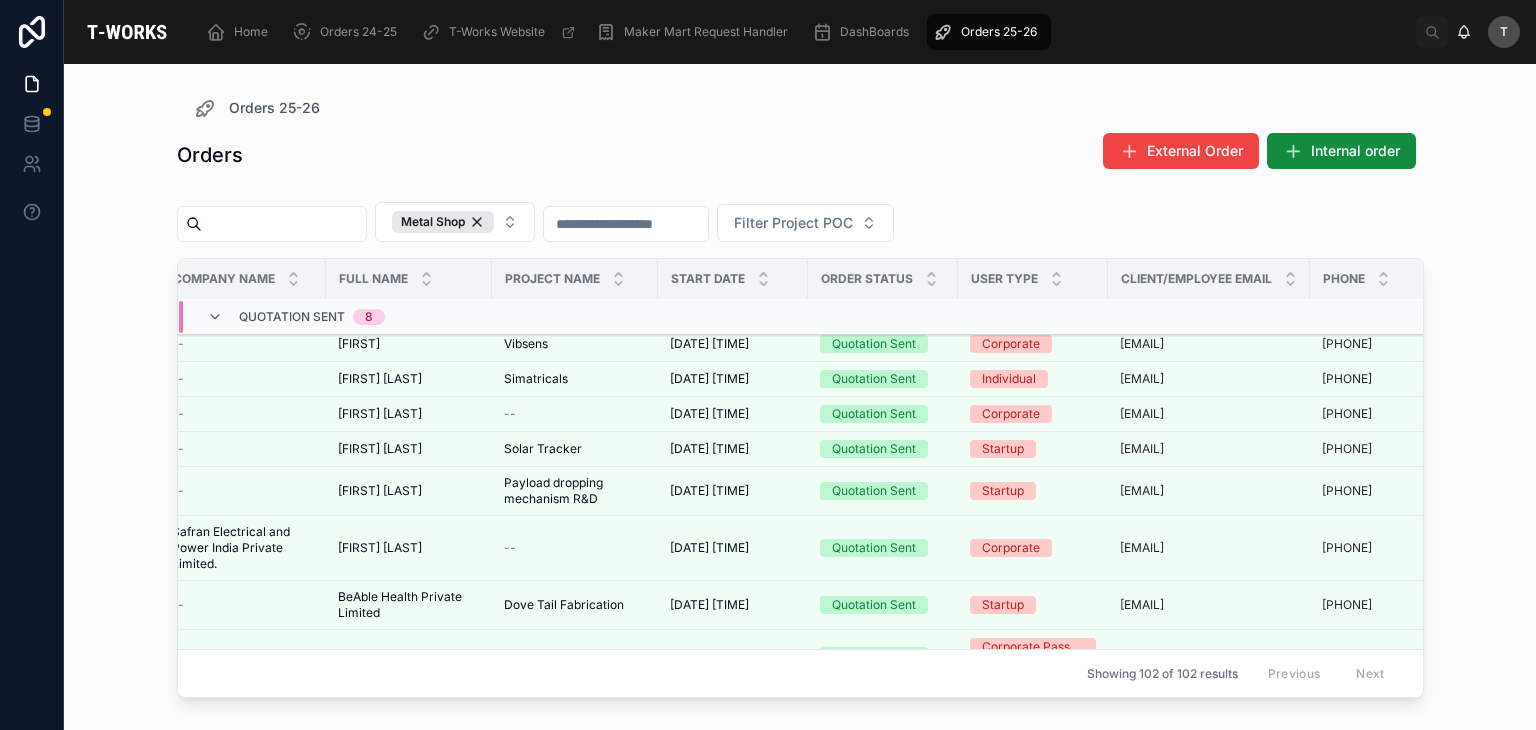 scroll, scrollTop: 97, scrollLeft: 0, axis: vertical 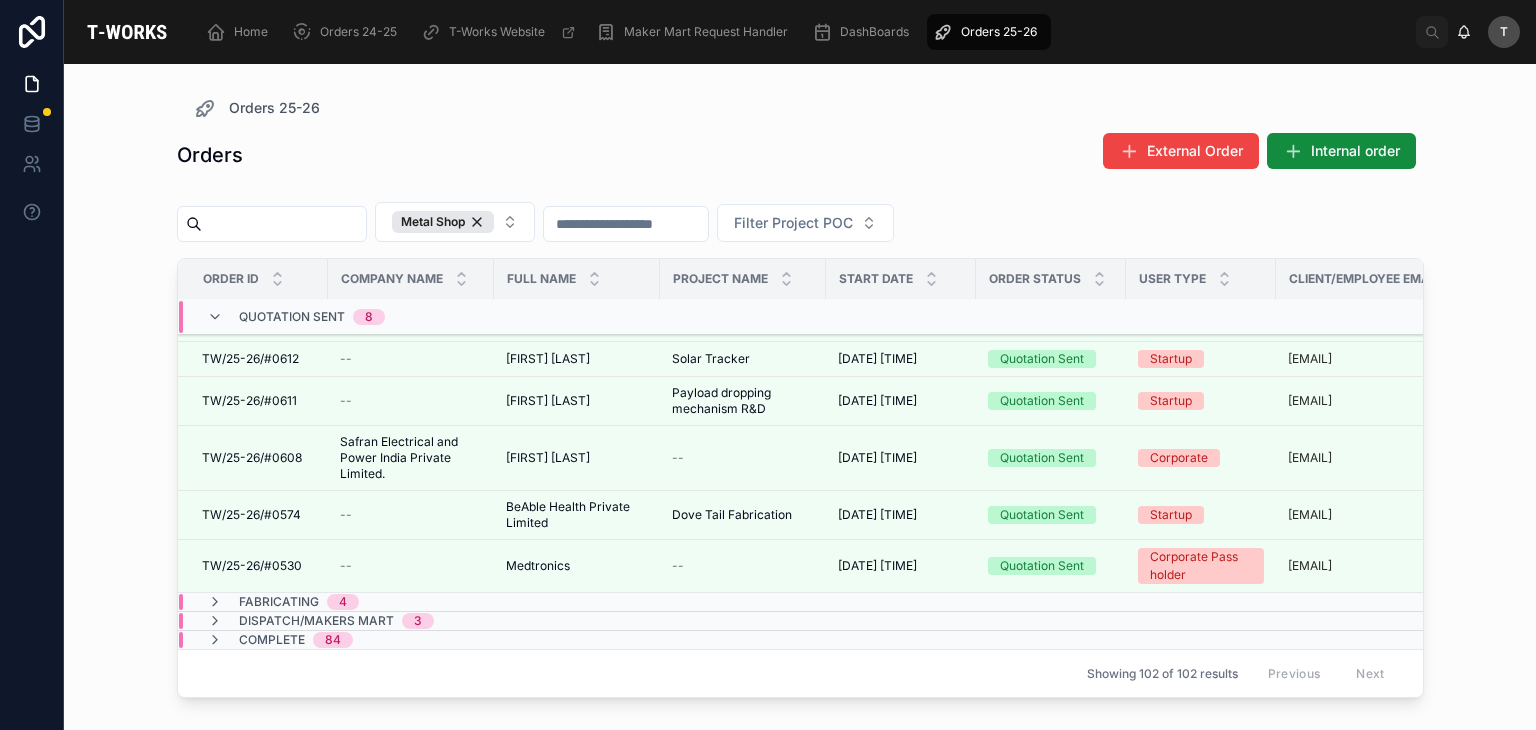 click on "Dispatch/Makers Mart" at bounding box center [316, 621] 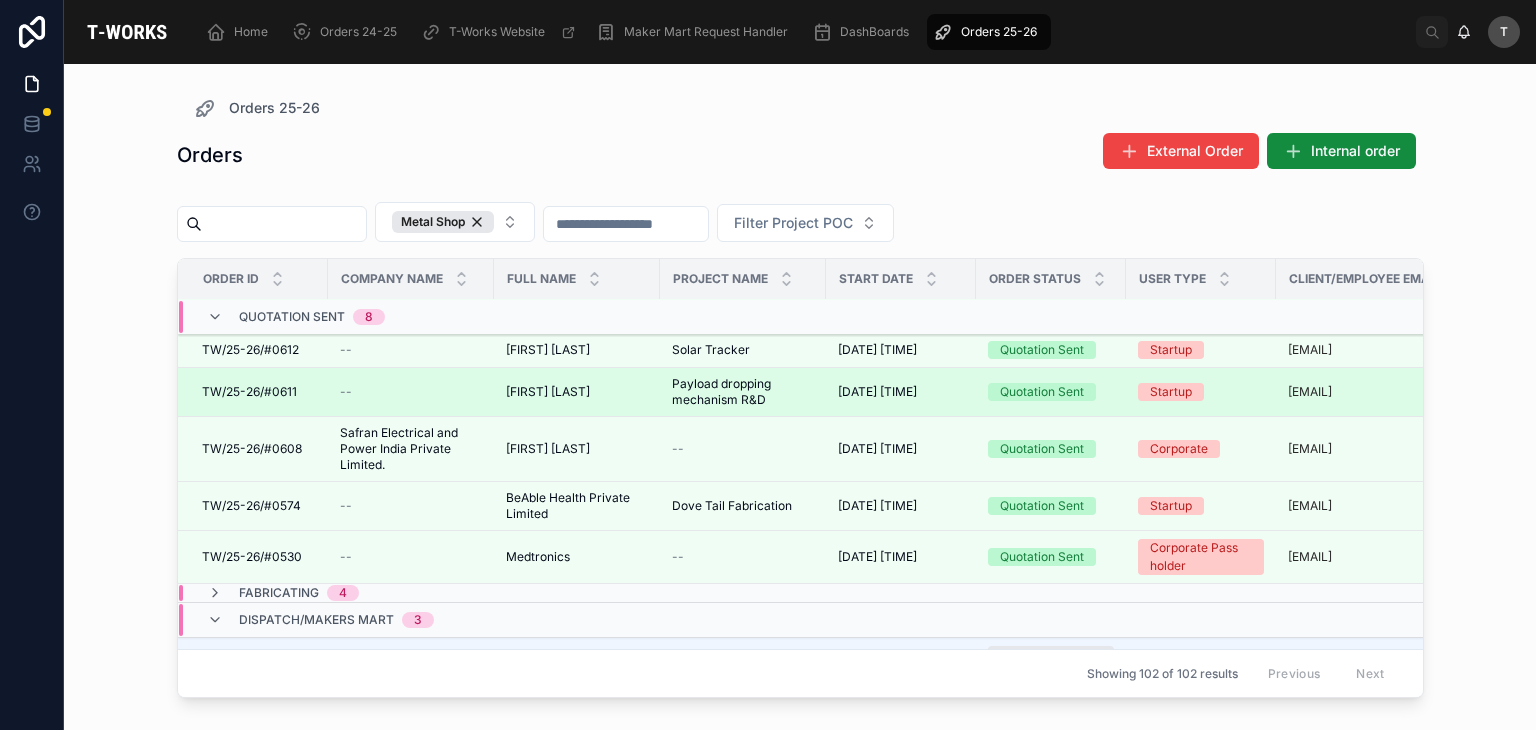 scroll, scrollTop: 200, scrollLeft: 0, axis: vertical 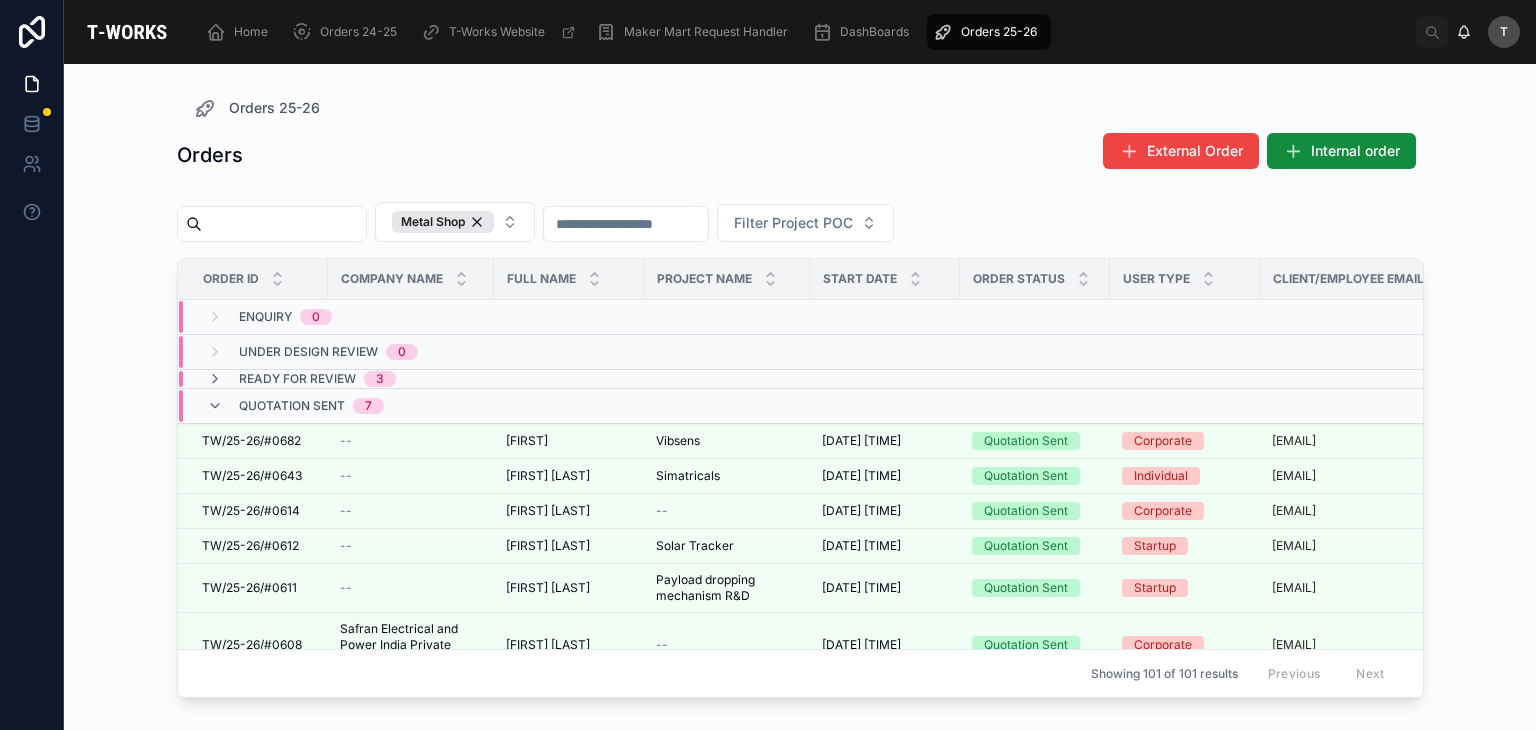 click on "Ready for Review" at bounding box center (297, 379) 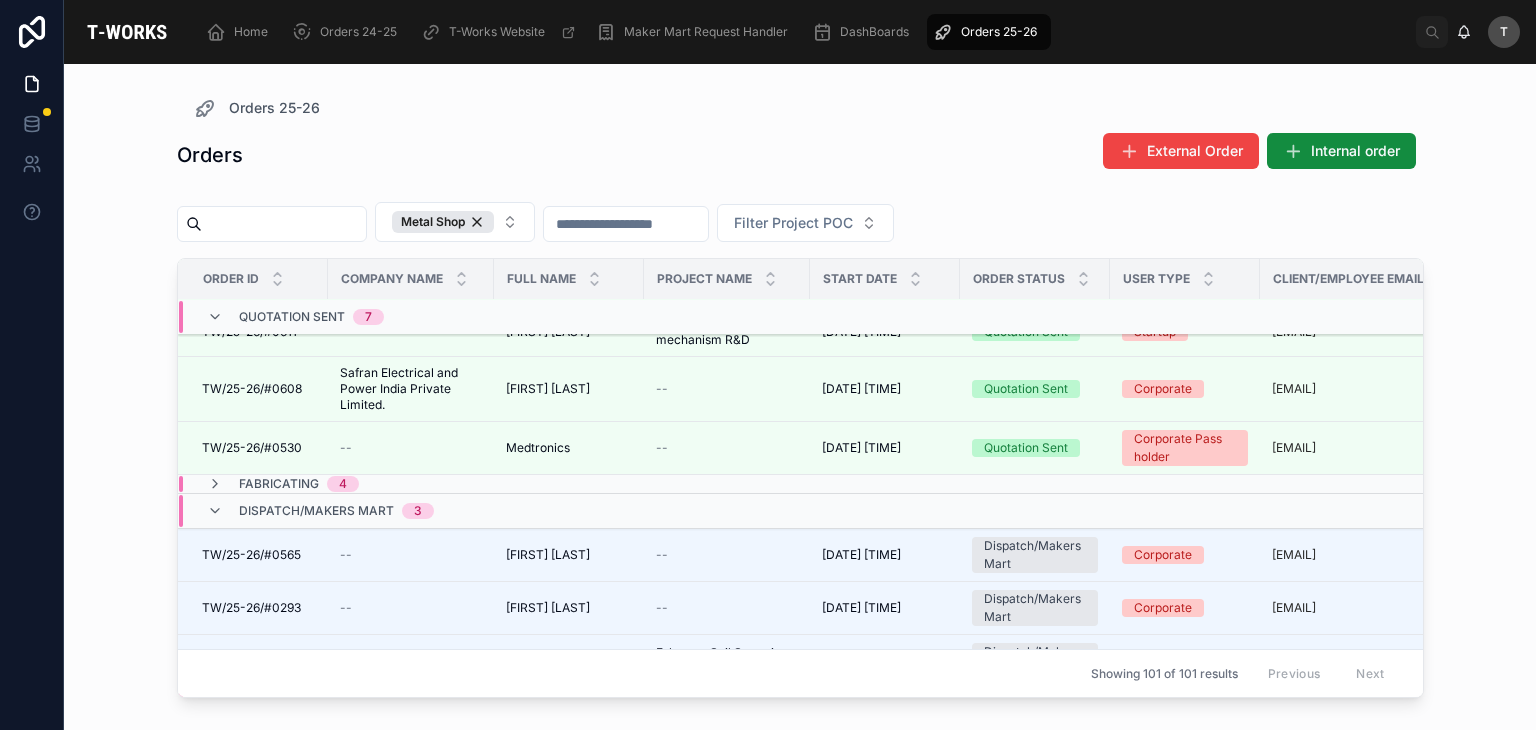 scroll, scrollTop: 470, scrollLeft: 0, axis: vertical 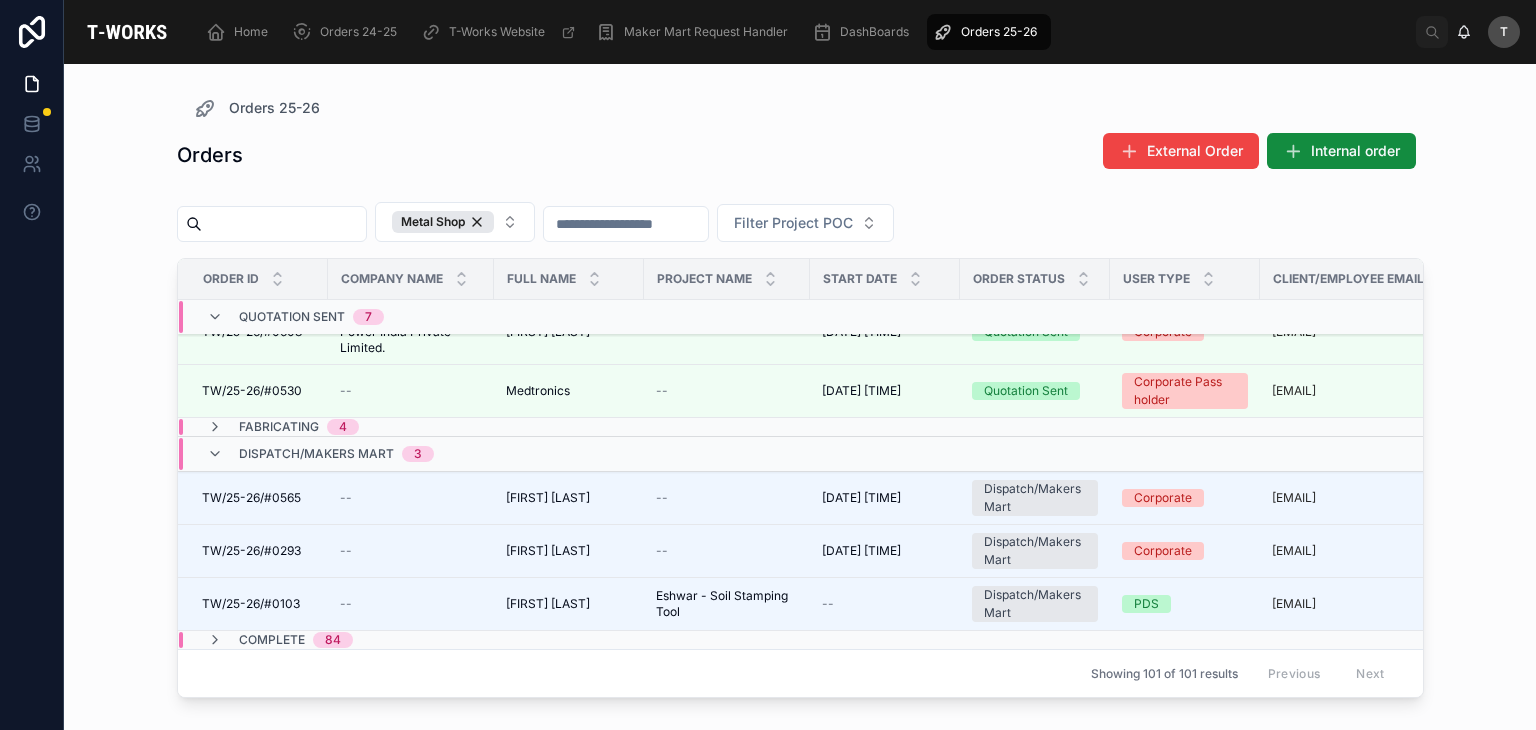 click on "Dispatch/Makers Mart" at bounding box center [316, 454] 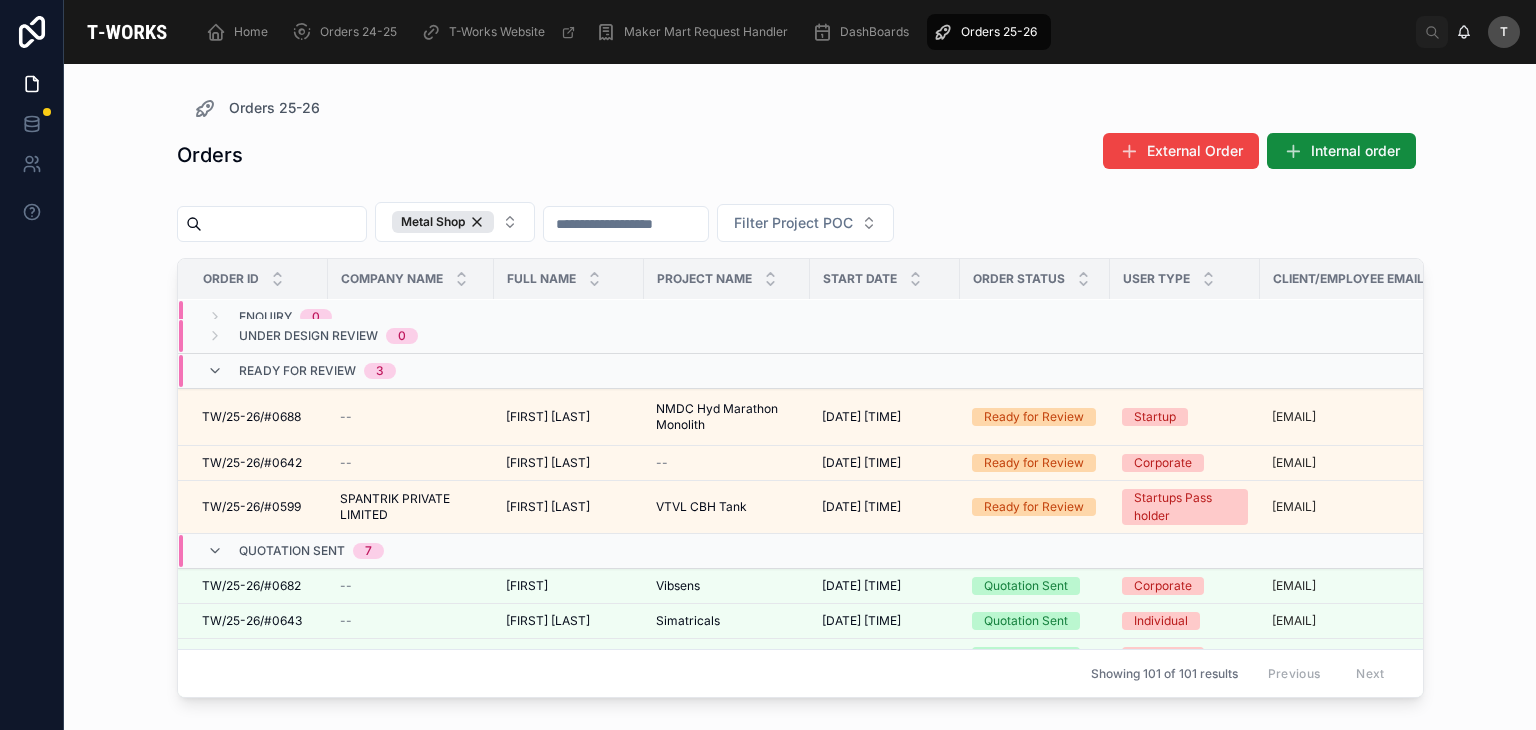 scroll, scrollTop: 0, scrollLeft: 0, axis: both 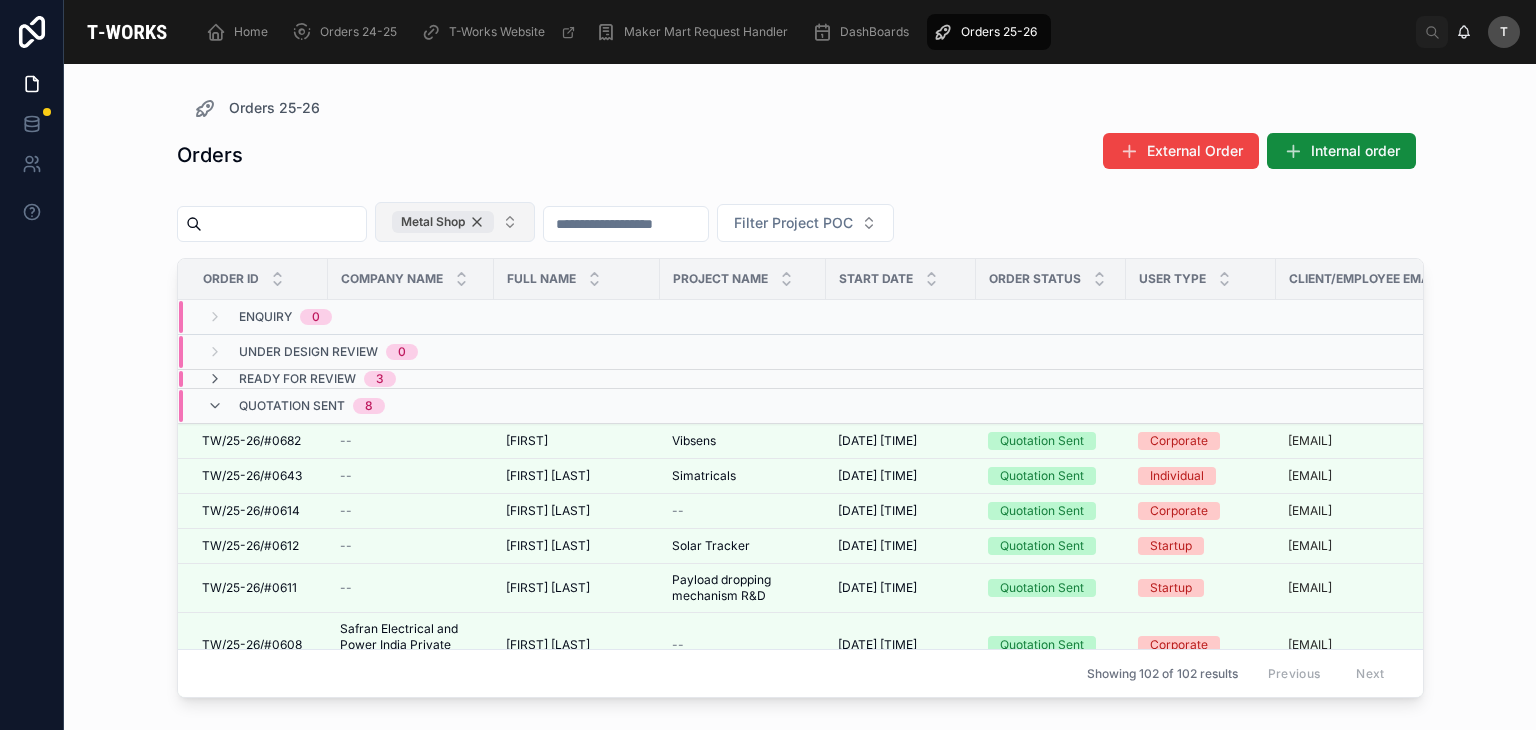 click on "Metal Shop" at bounding box center [443, 222] 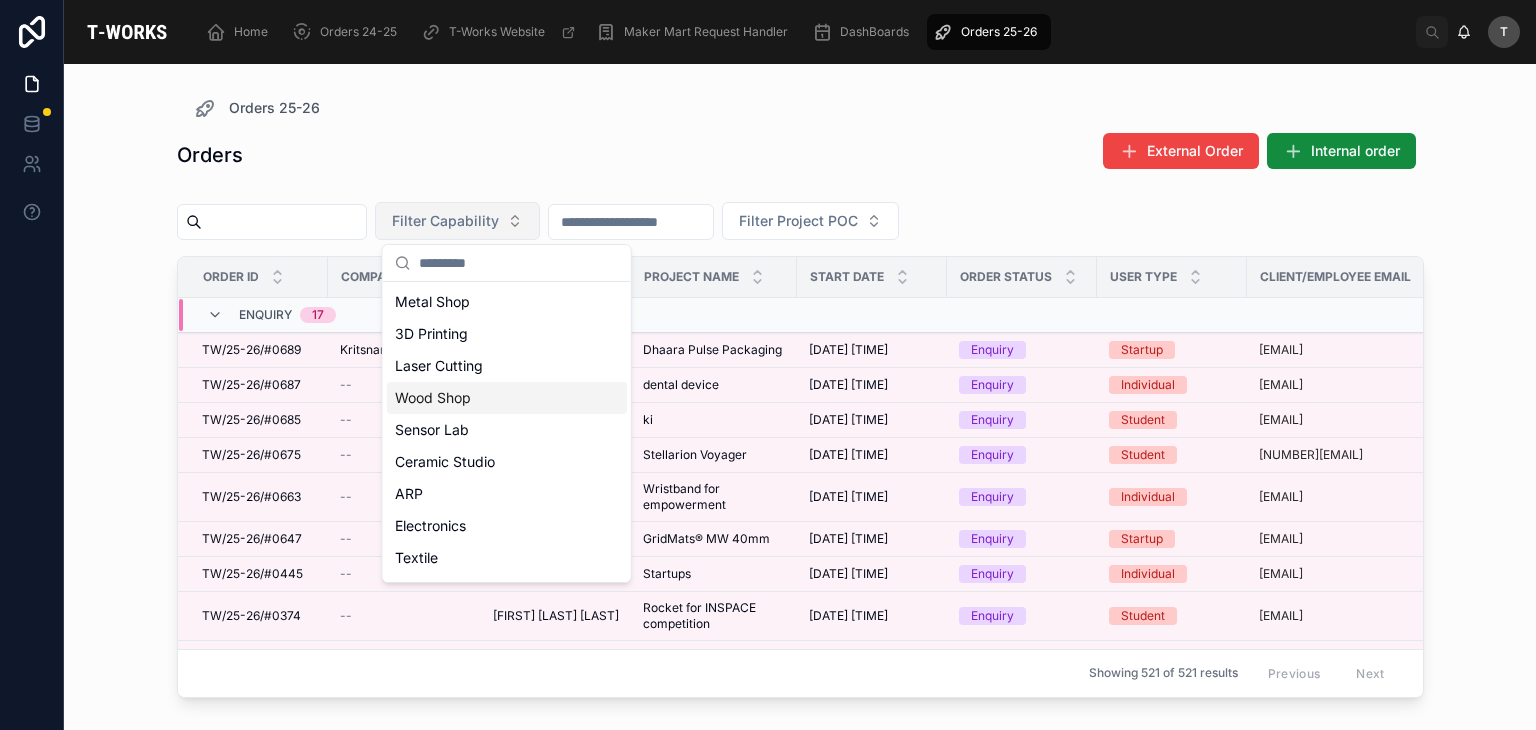 click on "Wood Shop" at bounding box center (507, 398) 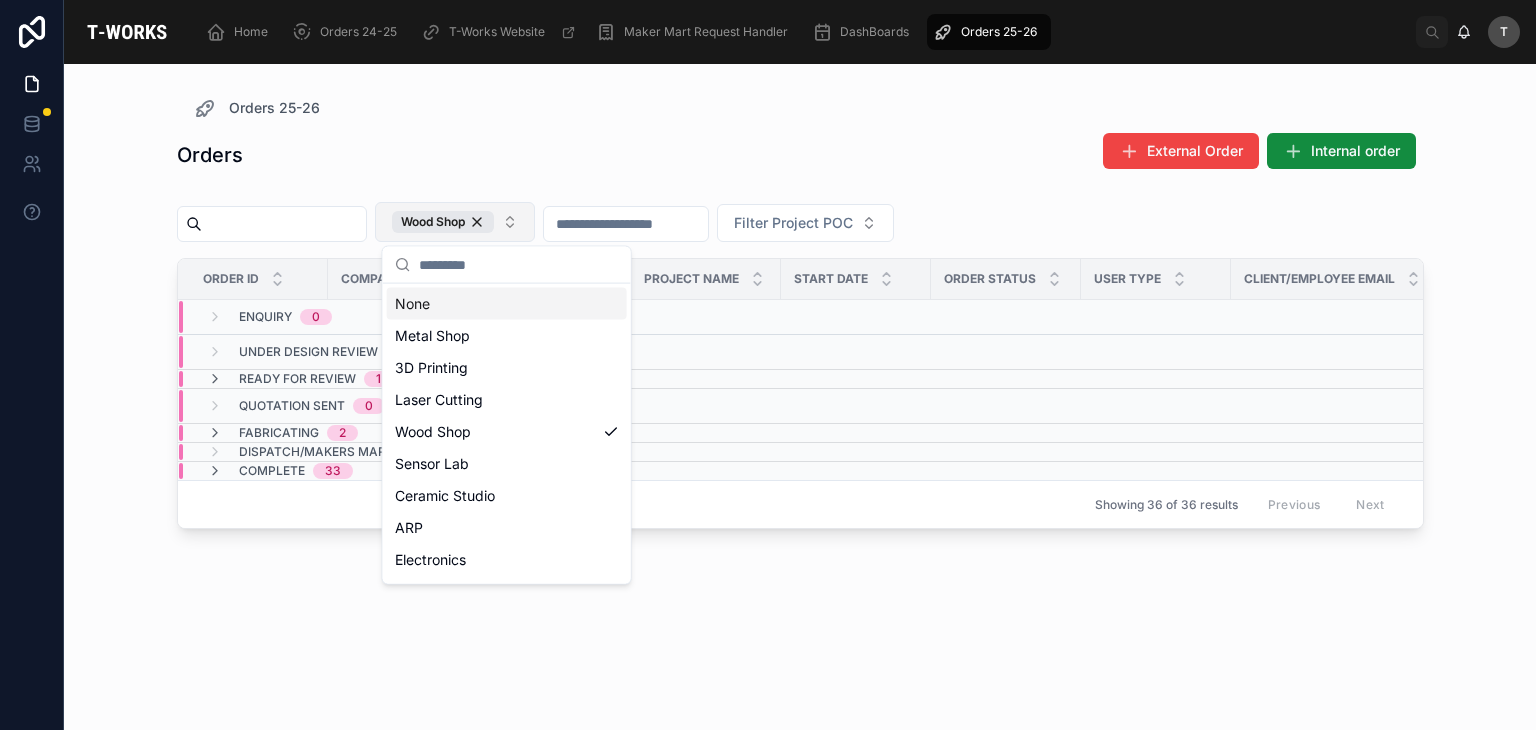 click on "Orders 25-26" at bounding box center (800, 108) 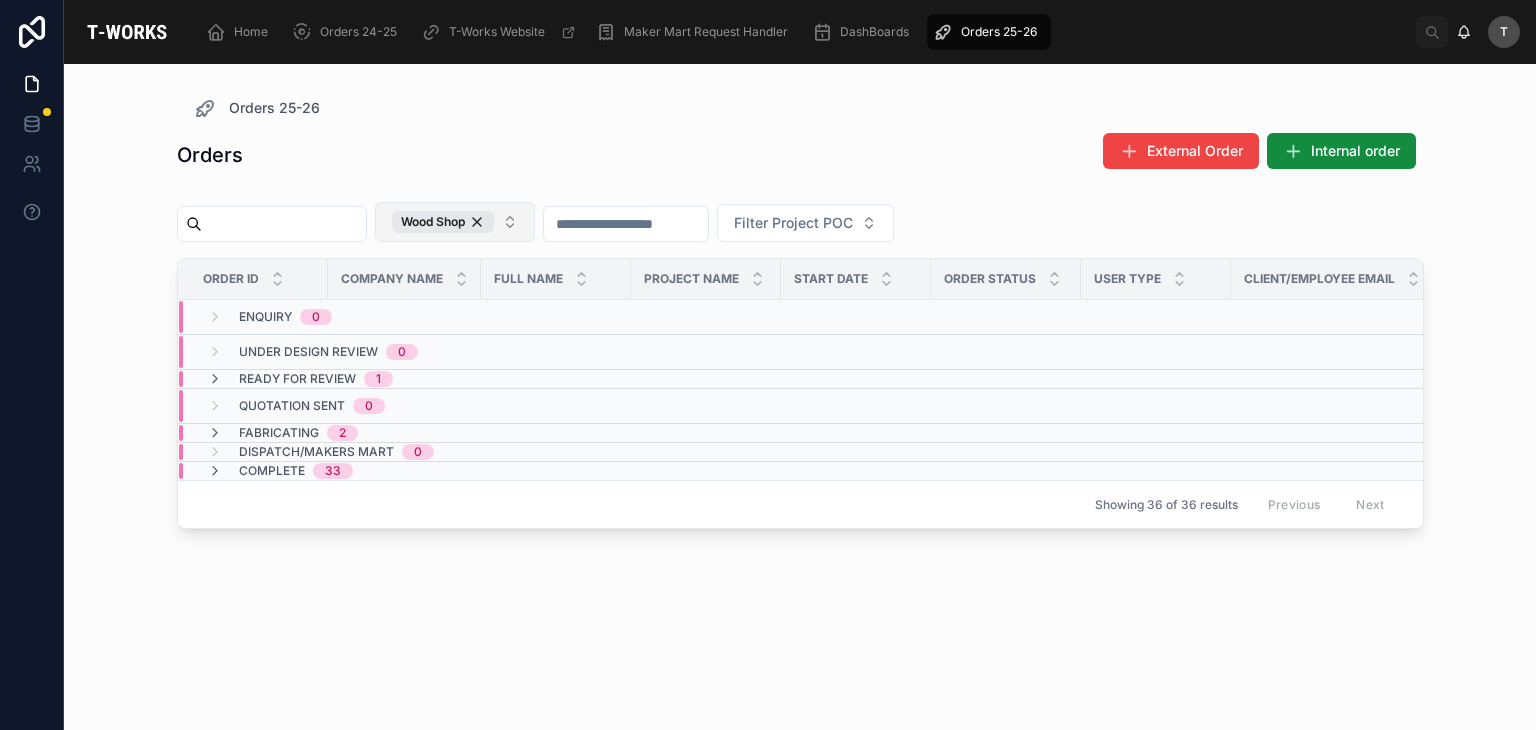 click on "Fabricating" at bounding box center (279, 433) 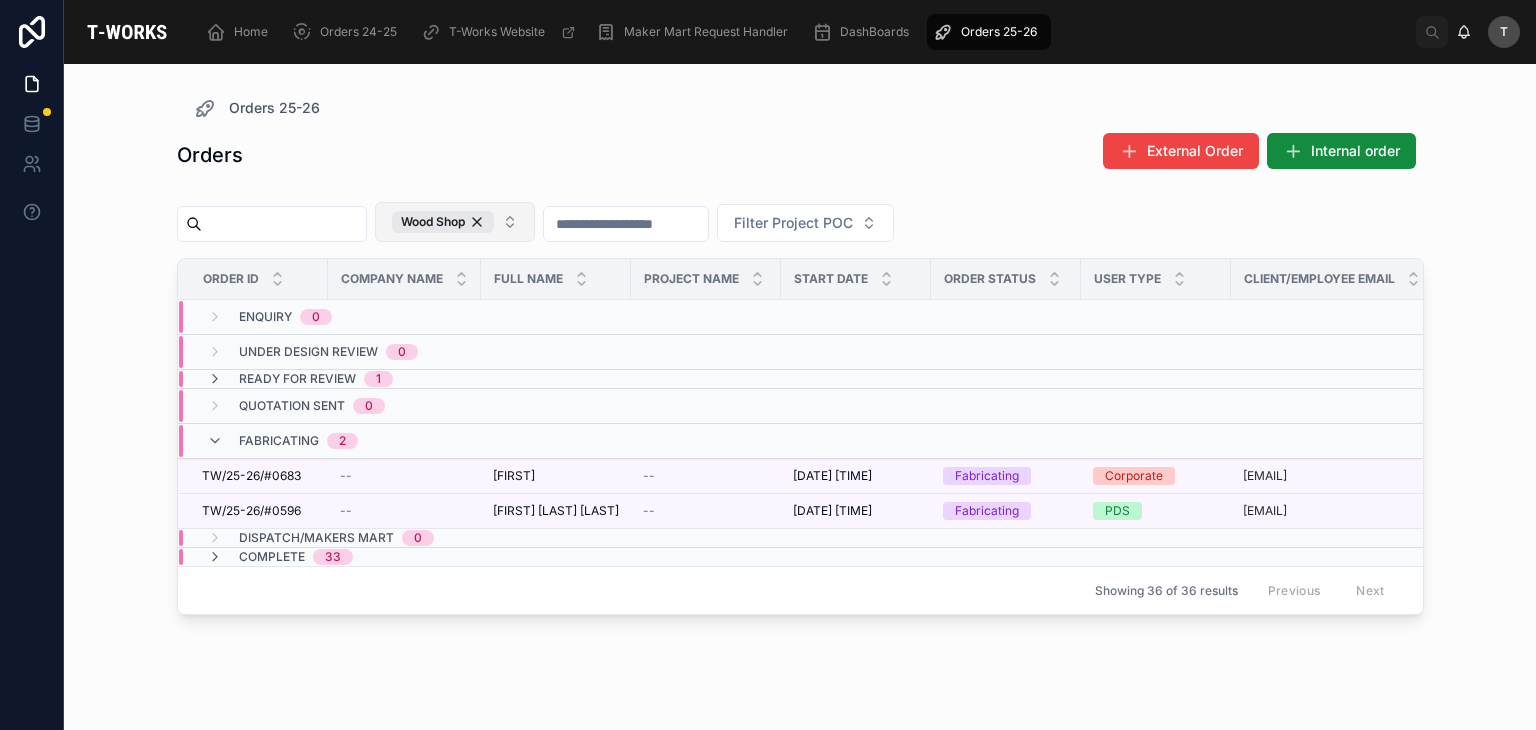 click on "Fabricating" at bounding box center (279, 441) 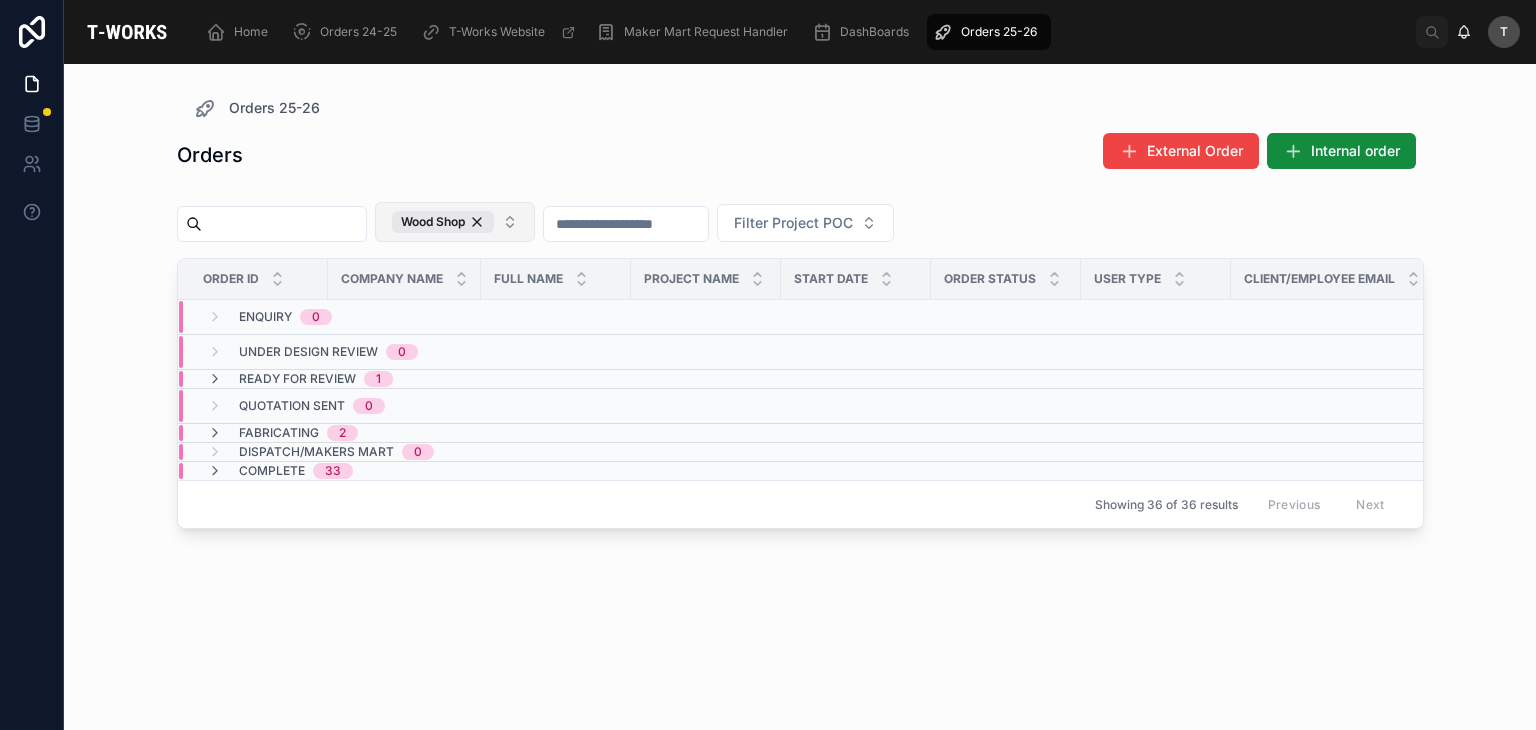 click on "Under Design Review" at bounding box center [308, 352] 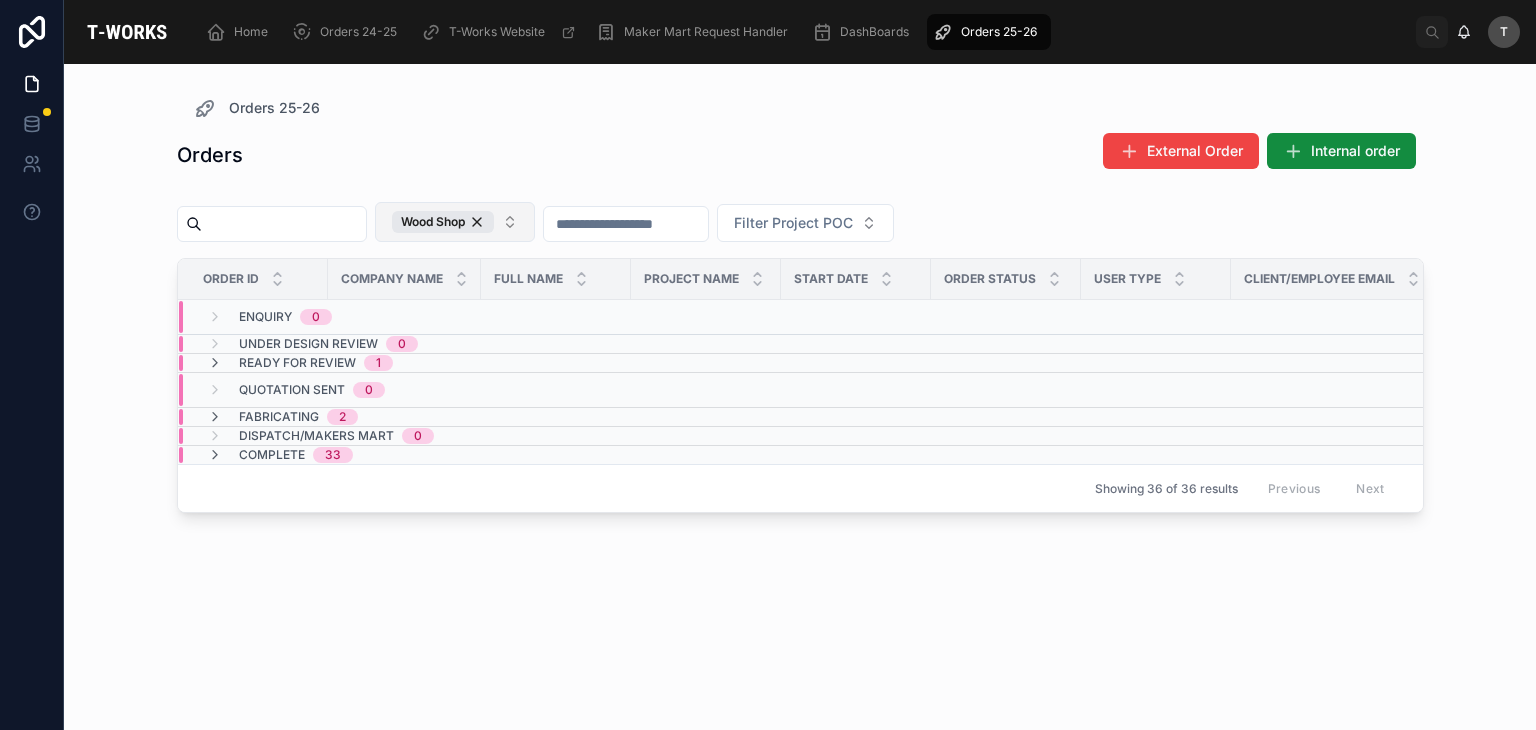 click on "Ready for Review" at bounding box center [297, 363] 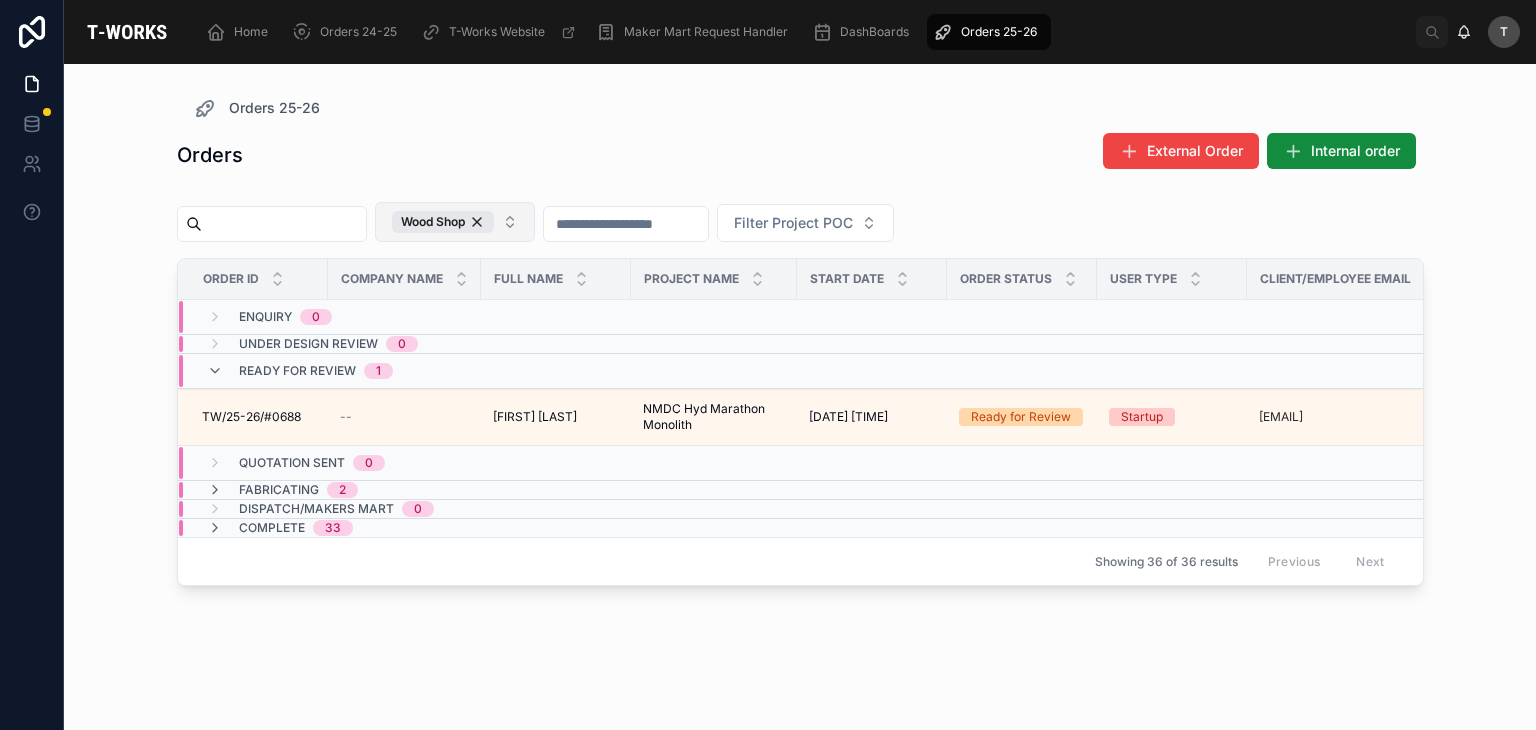 click on "Ready for Review" at bounding box center [297, 371] 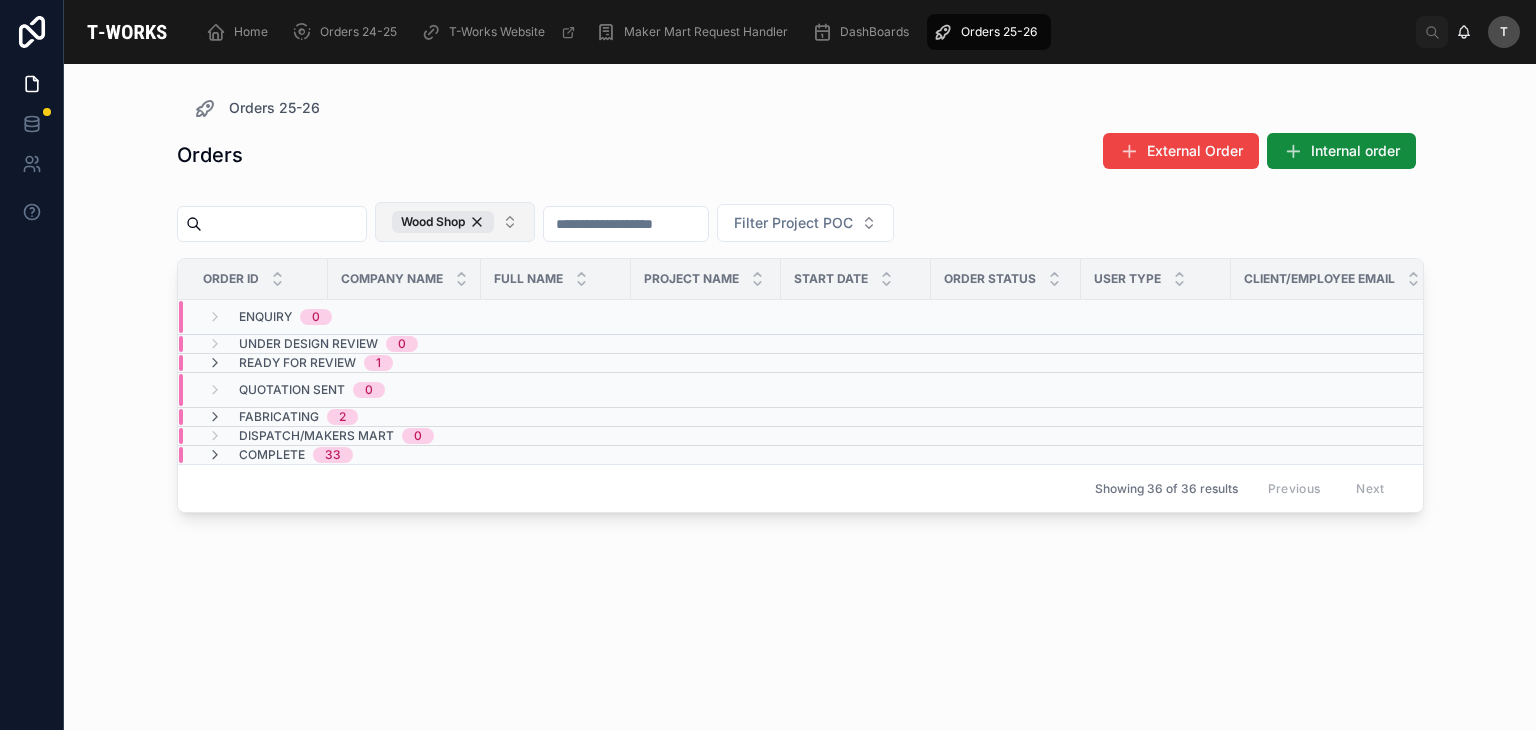 click on "Fabricating 2" at bounding box center [298, 417] 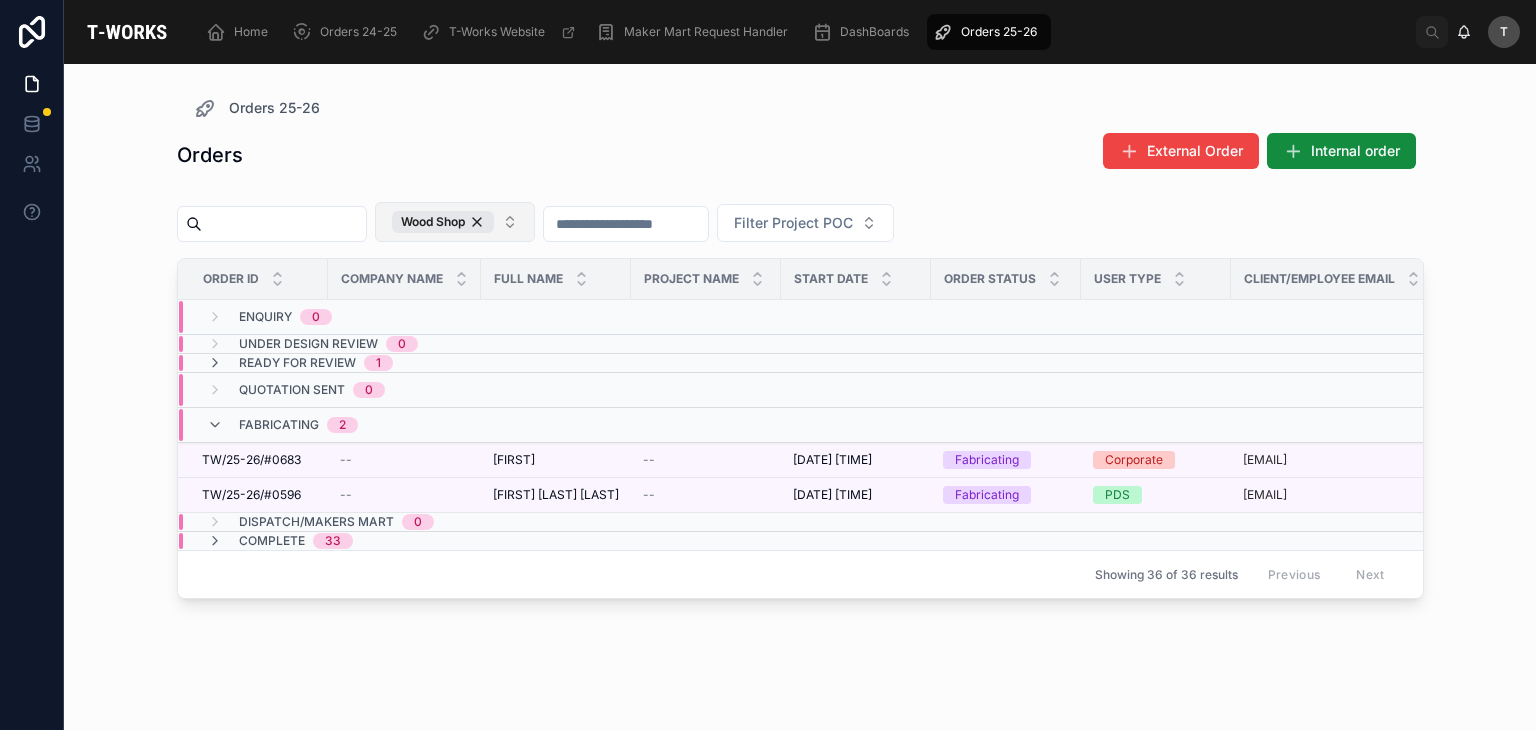 click on "Ready for Review 1" at bounding box center (316, 363) 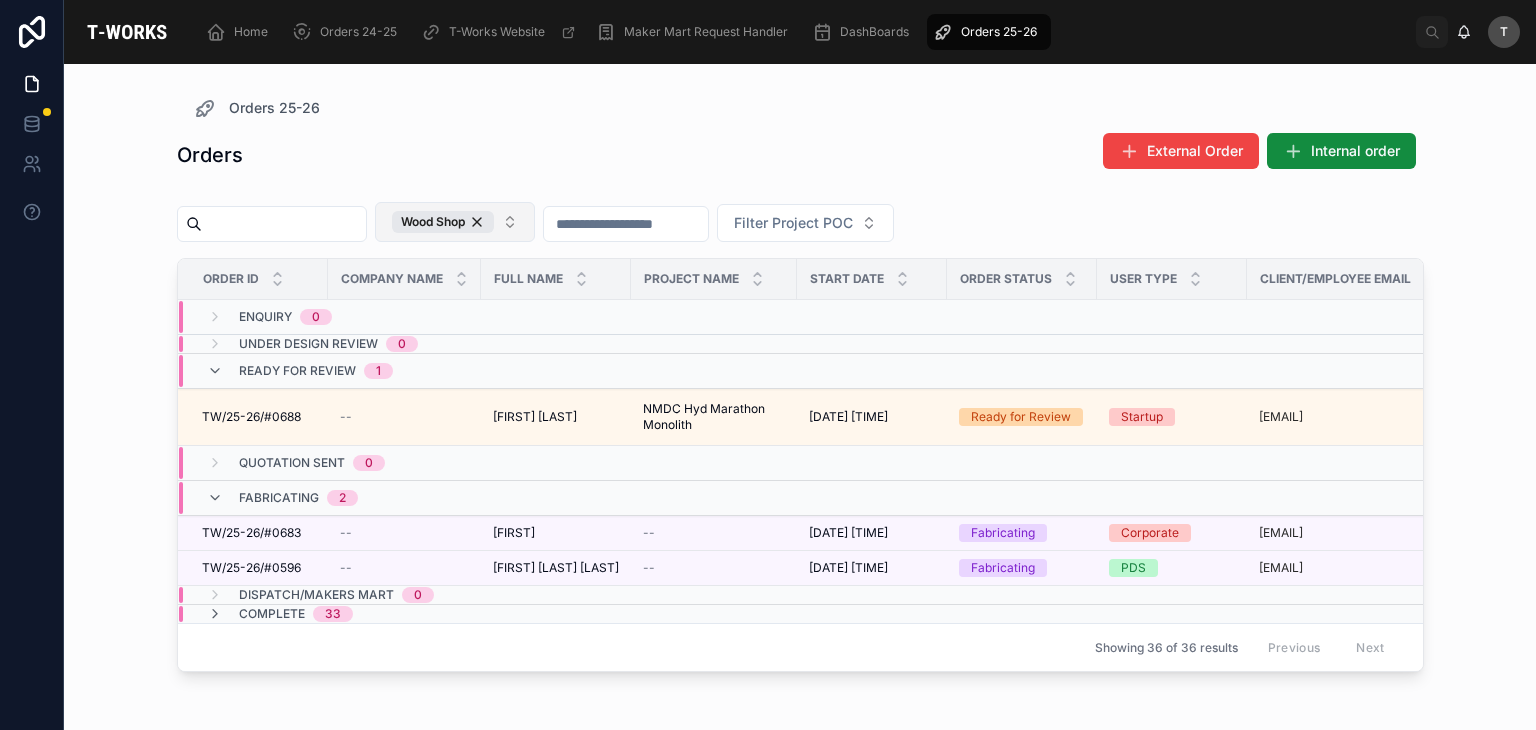 click on "0" at bounding box center [418, 595] 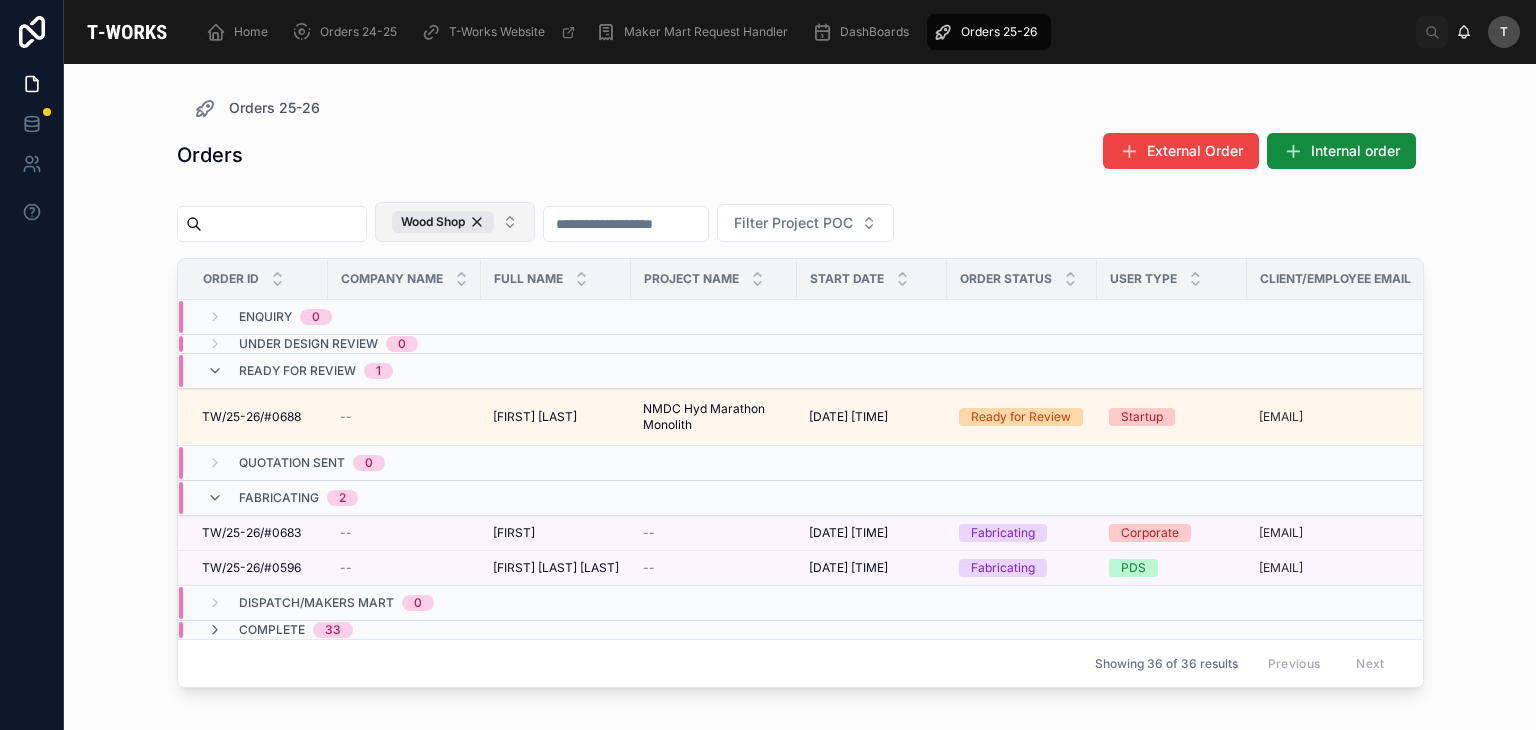 click on "Dispatch/Makers Mart 0" at bounding box center (336, 603) 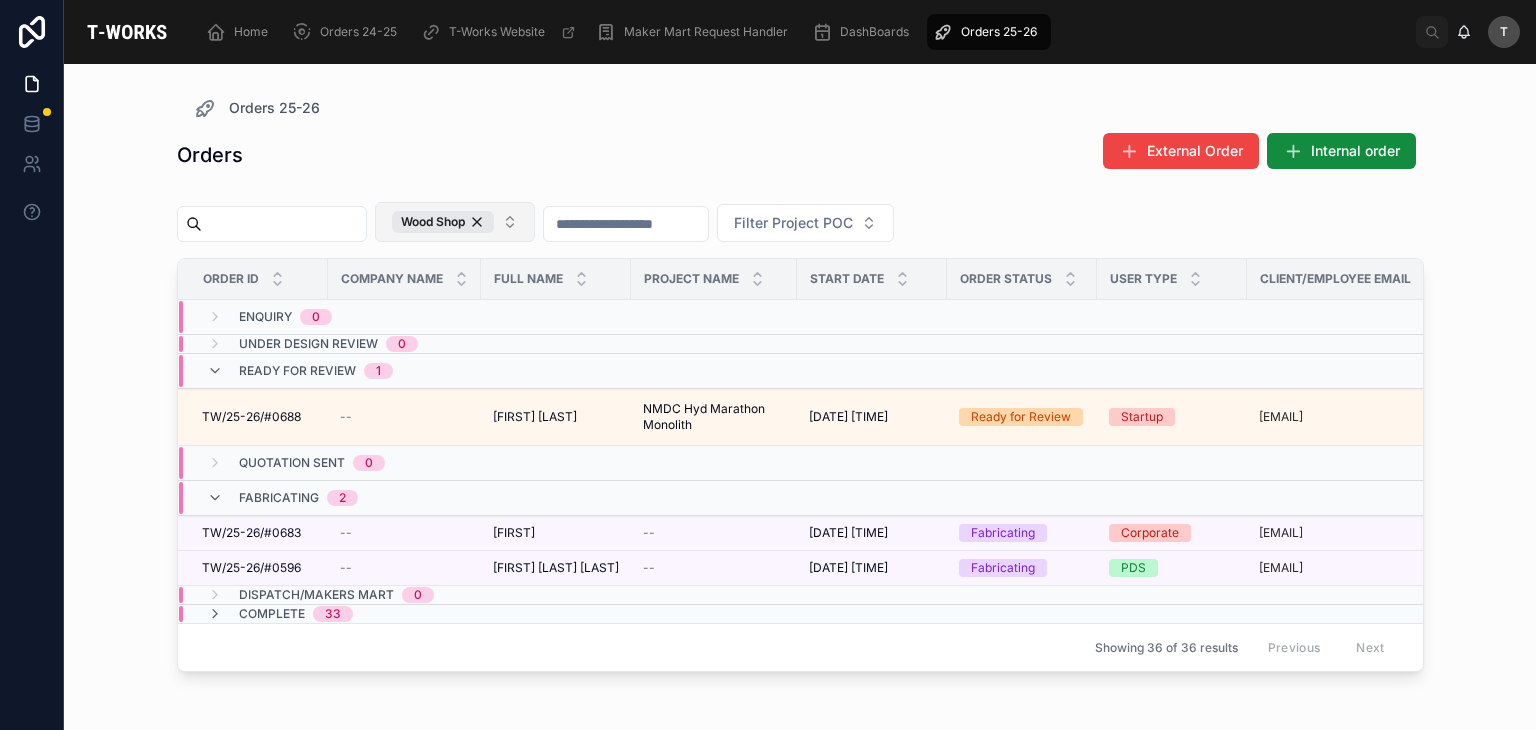 click on "Complete 33" at bounding box center [404, 614] 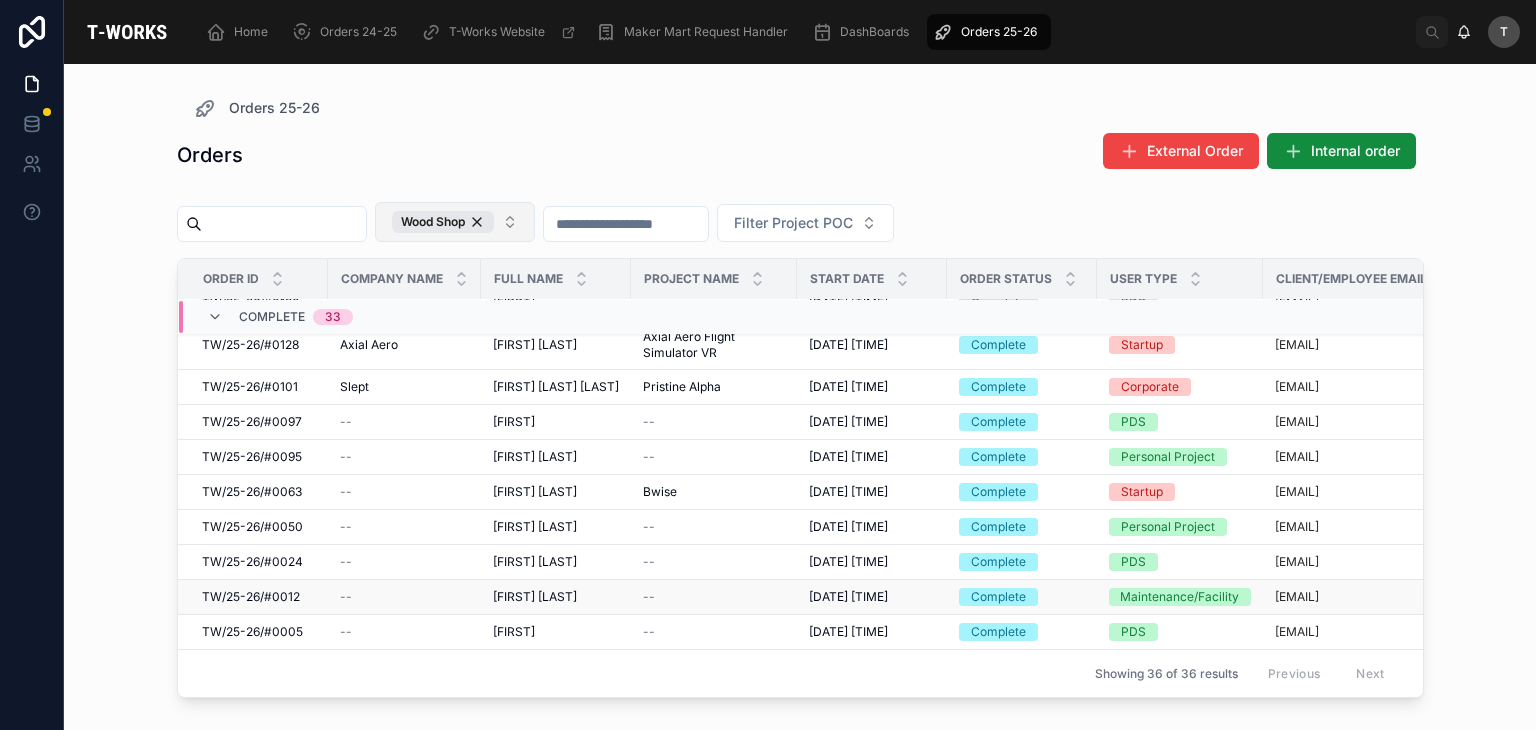 scroll, scrollTop: 1088, scrollLeft: 0, axis: vertical 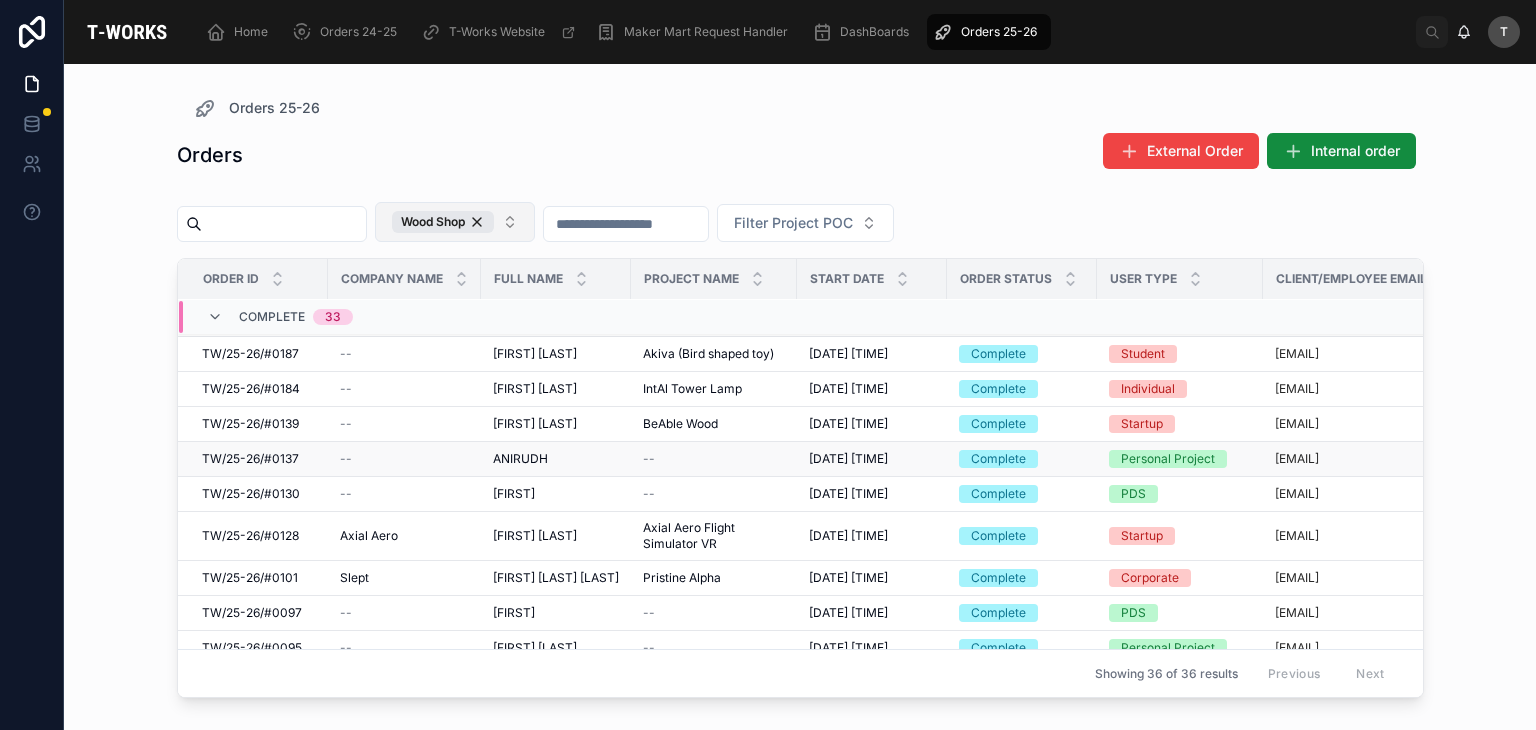 click on "TW/25-26/#0137 TW/25-26/#0137" at bounding box center (253, 459) 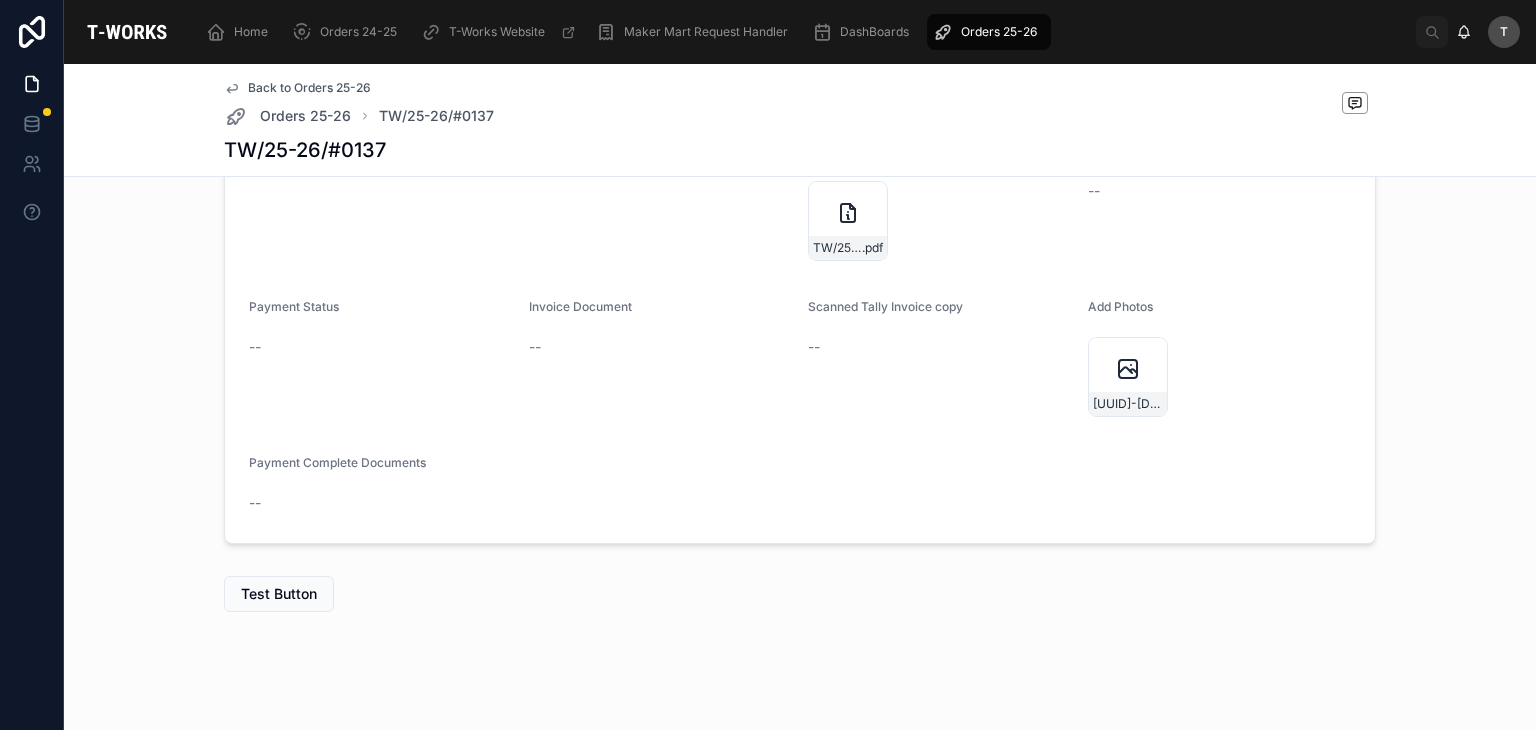 scroll, scrollTop: 731, scrollLeft: 0, axis: vertical 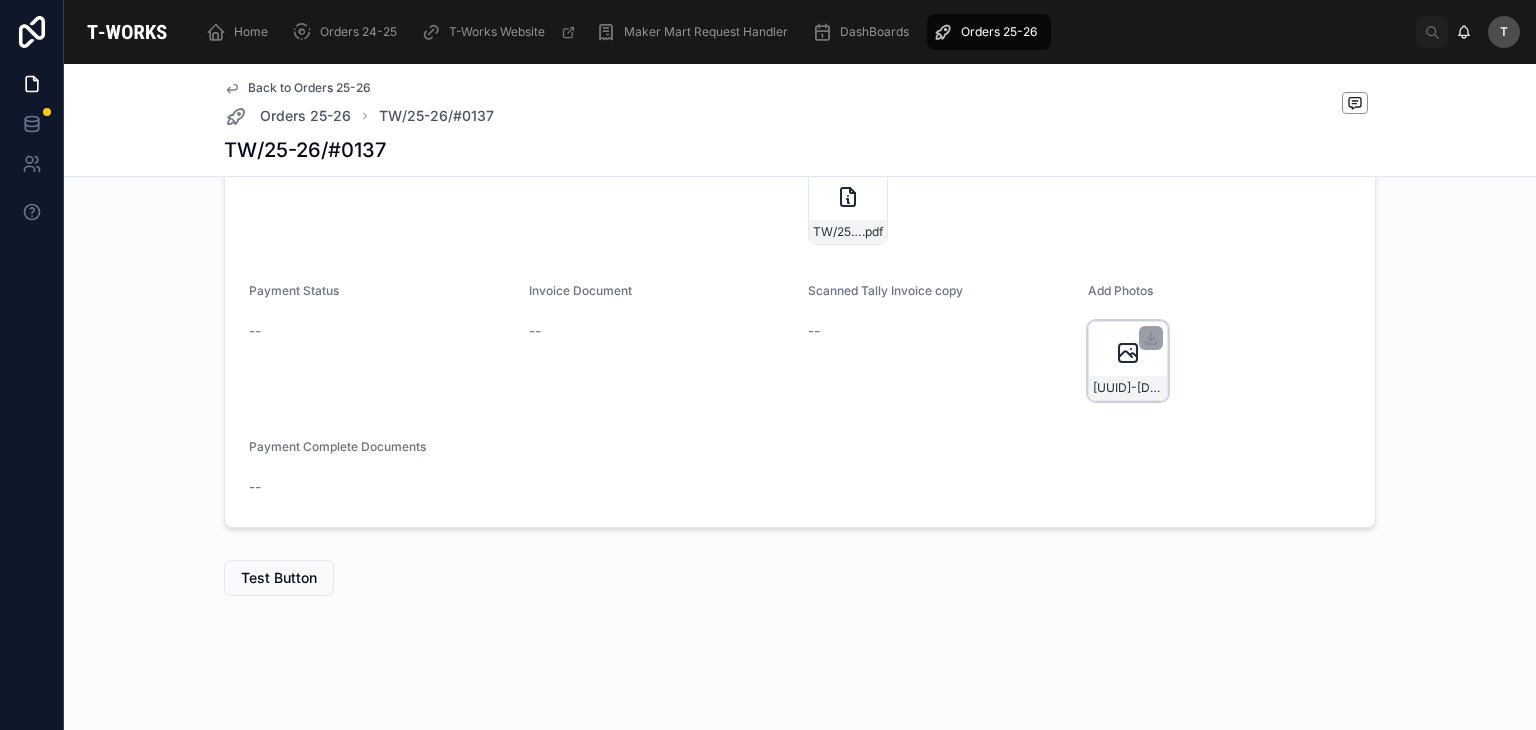 click on "[UUID]-[DATE]_[TIME]" at bounding box center [1128, 361] 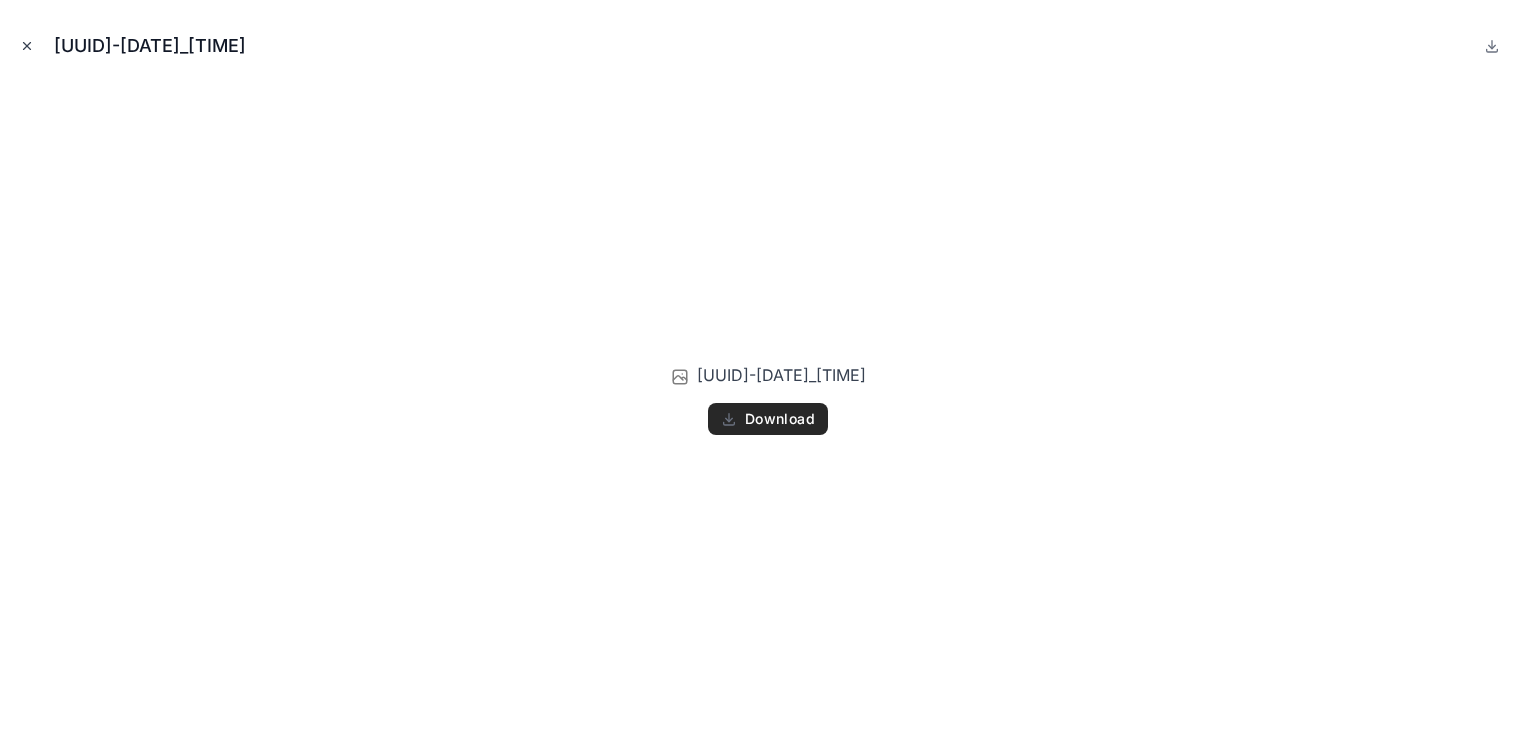 click 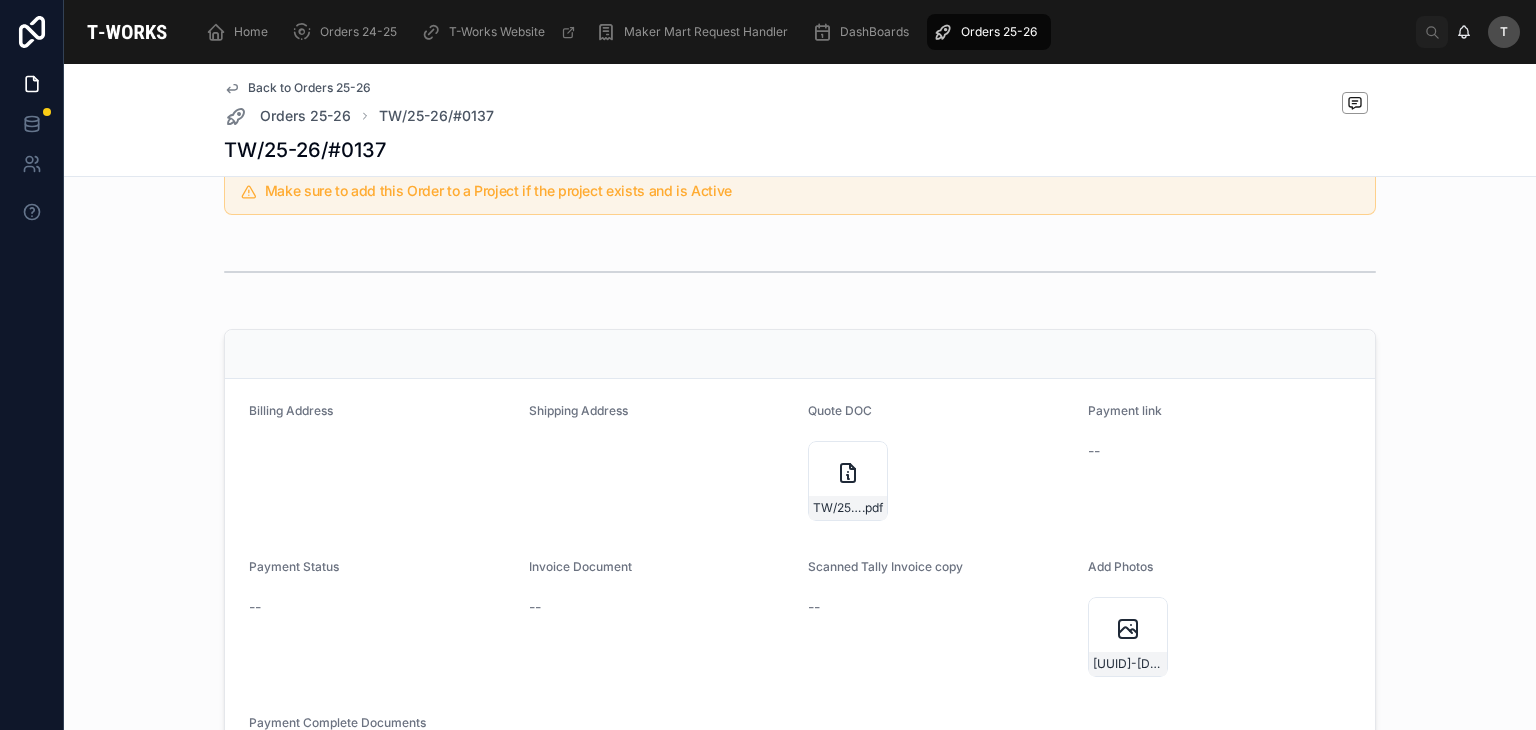 scroll, scrollTop: 431, scrollLeft: 0, axis: vertical 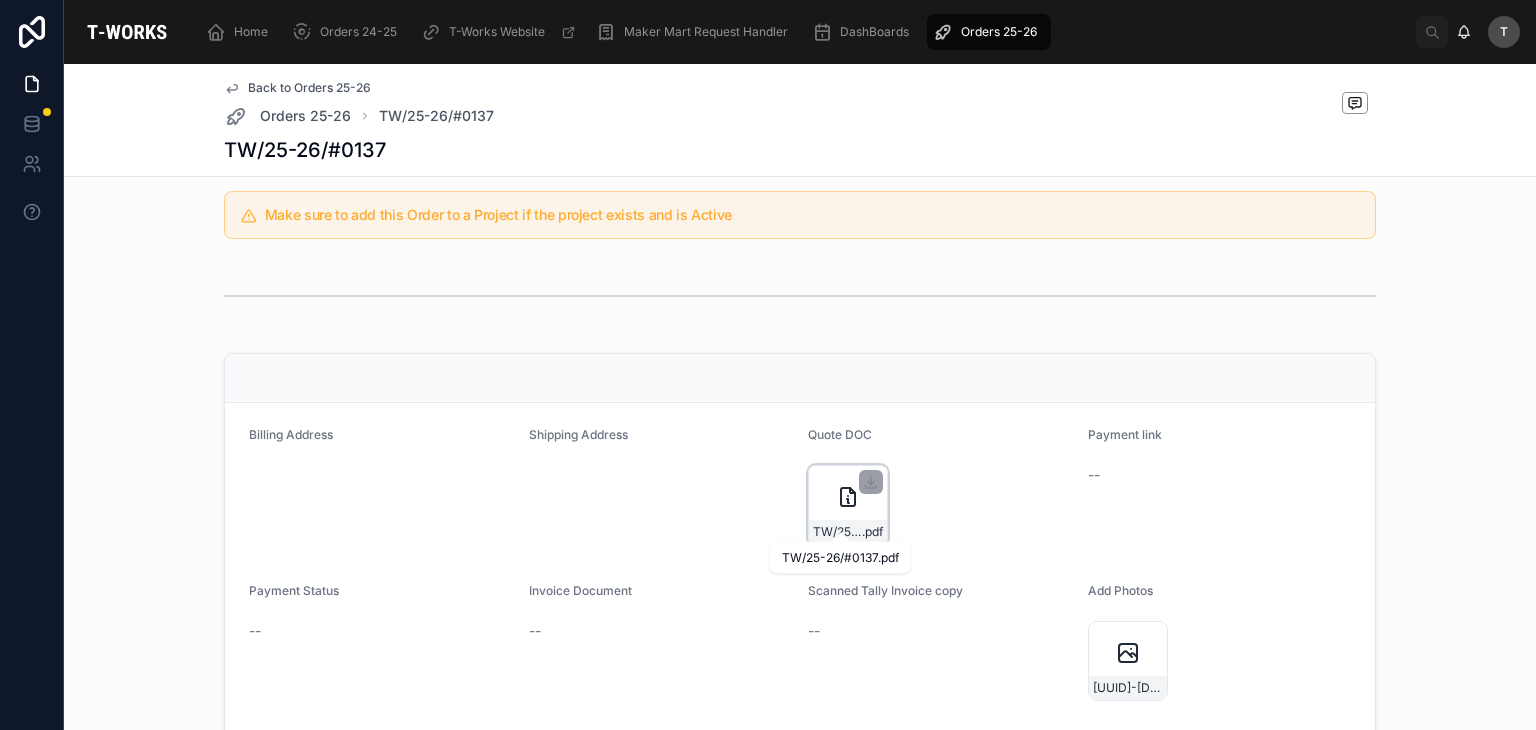click on "TW/25-26/#0137" at bounding box center (837, 532) 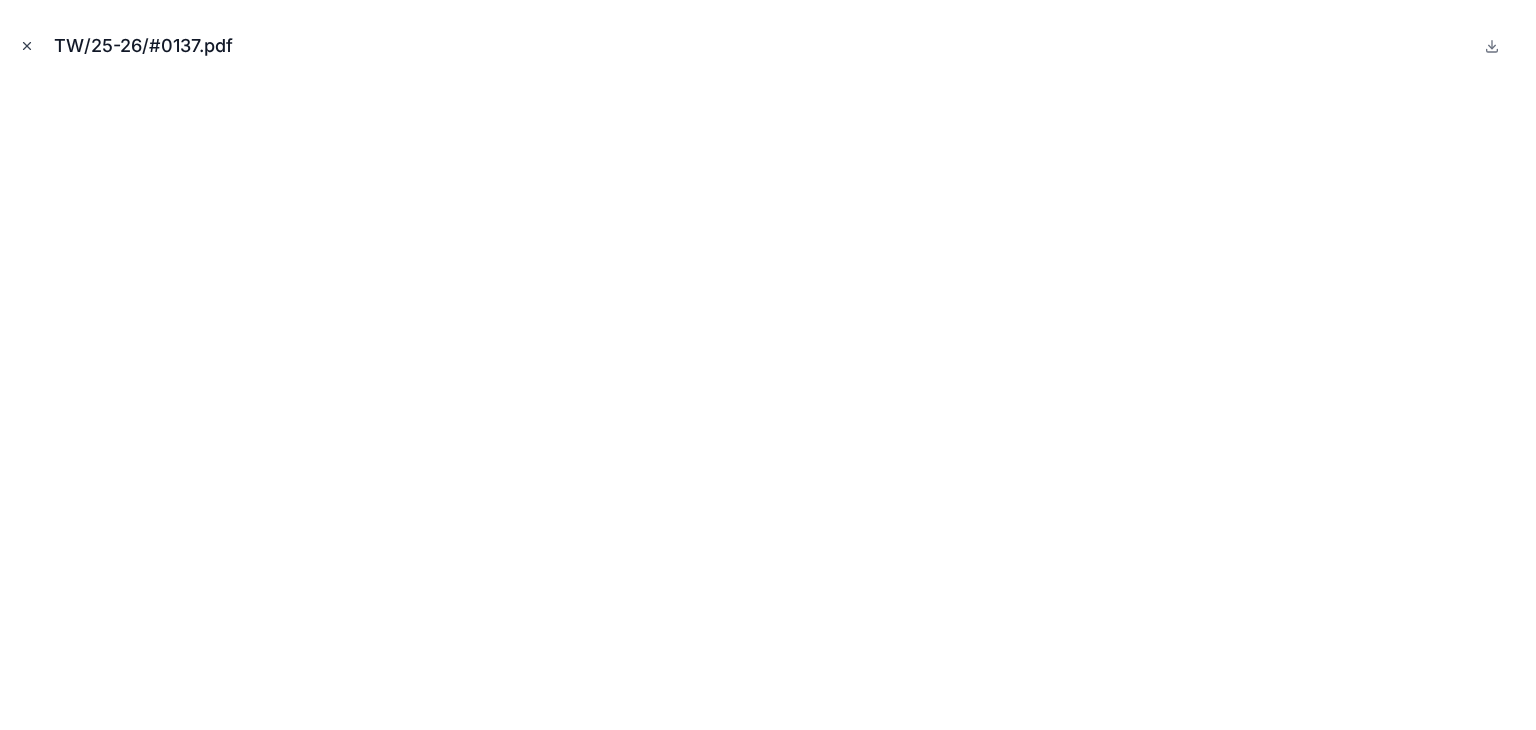 click 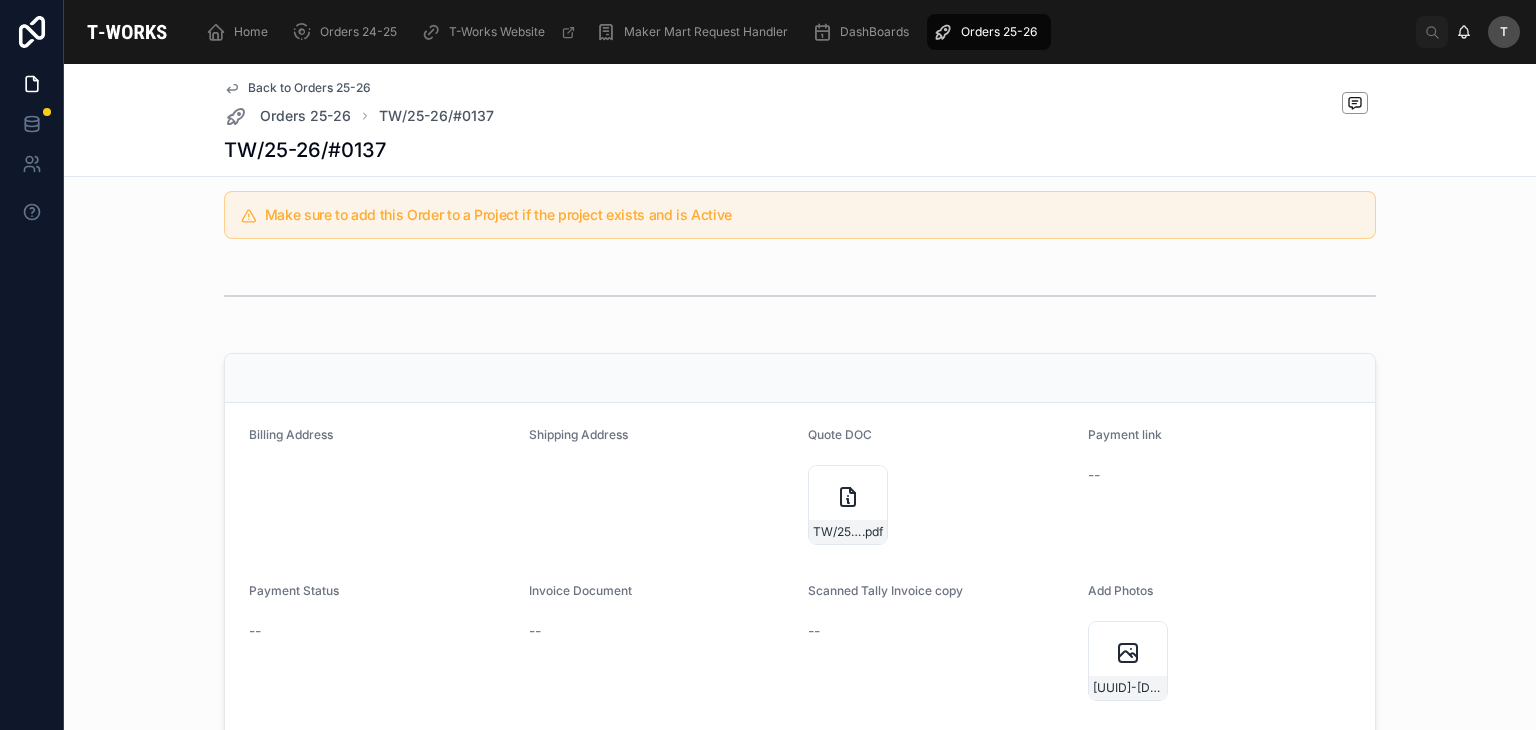 scroll, scrollTop: 0, scrollLeft: 0, axis: both 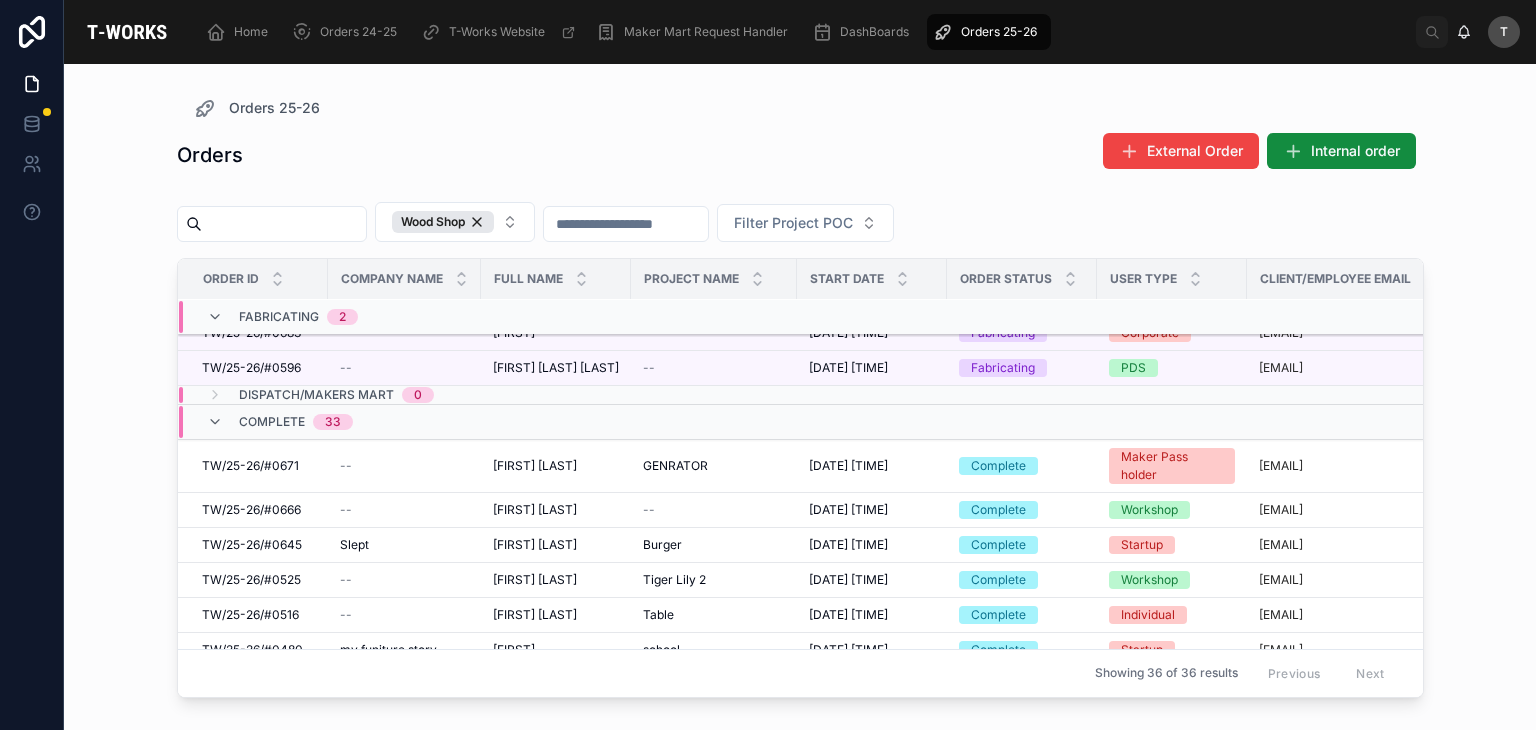 click on "Orders External Order Internal order Wood Shop Filter Project POC Order ID Company Name Full Name Project Name Start Date Order Status User Type Client/Employee Email Phone Capability Enquiry 0 Under Design Review 0 Ready for Review 1 TW/25-26/#0688 TW/25-26/#0688 -- [FIRST] [LAST] [FIRST] [LAST] NMDC Hyd Marathon Monolith NMDC Hyd Marathon Monolith [DATE] [TIME] [DATE] [TIME] Ready for Review Startup [EMAIL] [PHONE] Metal Shop Wood Shop Quotation Sent 0 Fabricating 2 TW/25-26/#0683 TW/25-26/#0683 -- [FIRST] [FIRST] -- [DATE] [TIME] [DATE] [TIME] Fabricating Corporate [EMAIL] [PHONE] Wood Shop TW/25-26/#0596 TW/25-26/#0596 -- [FIRST] [LAST] [FIRST] [LAST] -- [DATE] [TIME] [DATE] [TIME] Fabricating PDS [EMAIL] [PHONE] Wood Shop Dispatch/Makers Mart 0 Complete 33 TW/25-26/#0671 TW/25-26/#0671 -- [FIRST] [LAST] [FIRST] [LAST] GENRATOR GENRATOR [DATE] [TIME] [DATE] [TIME] Complete Maker Pass holder [EMAIL] -- --" at bounding box center [800, 413] 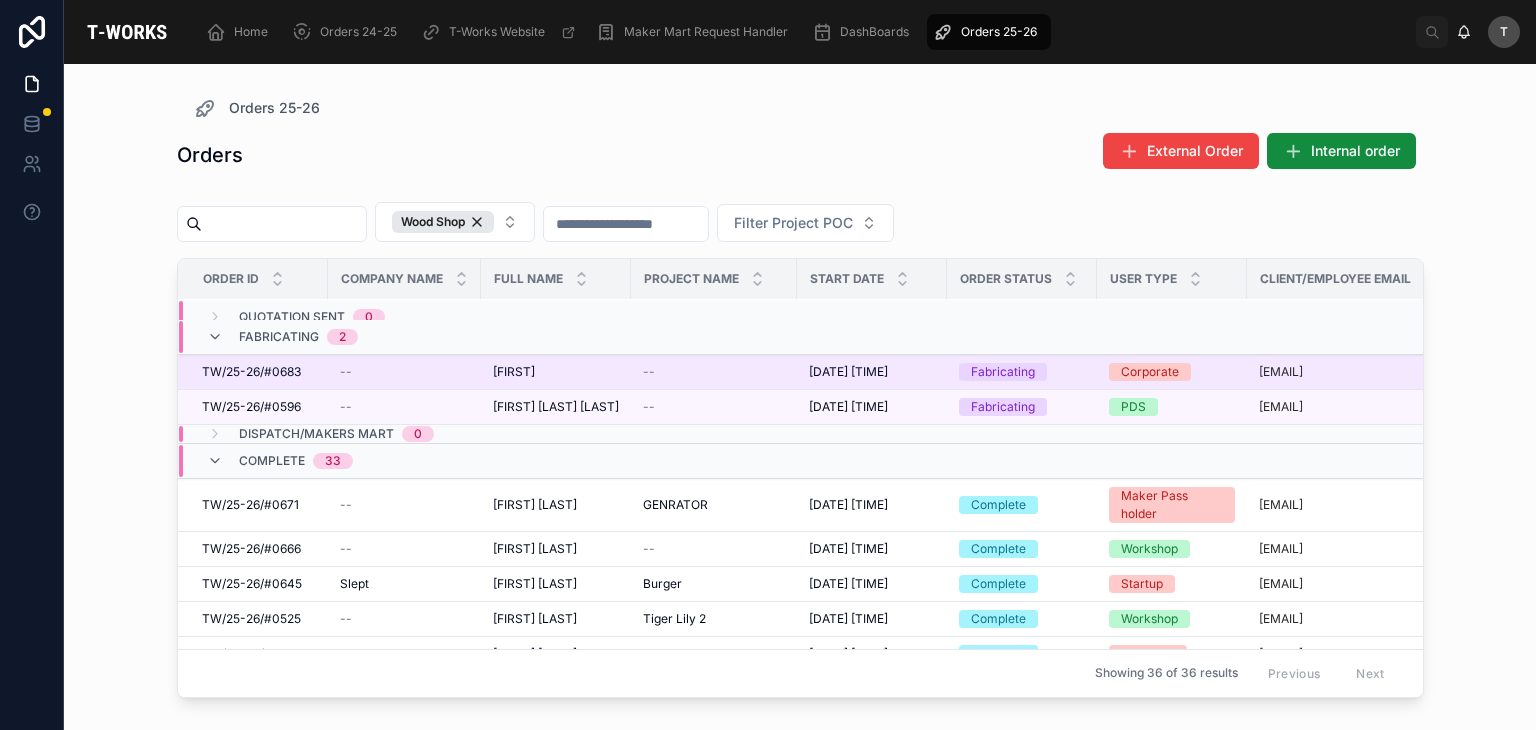 scroll, scrollTop: 100, scrollLeft: 0, axis: vertical 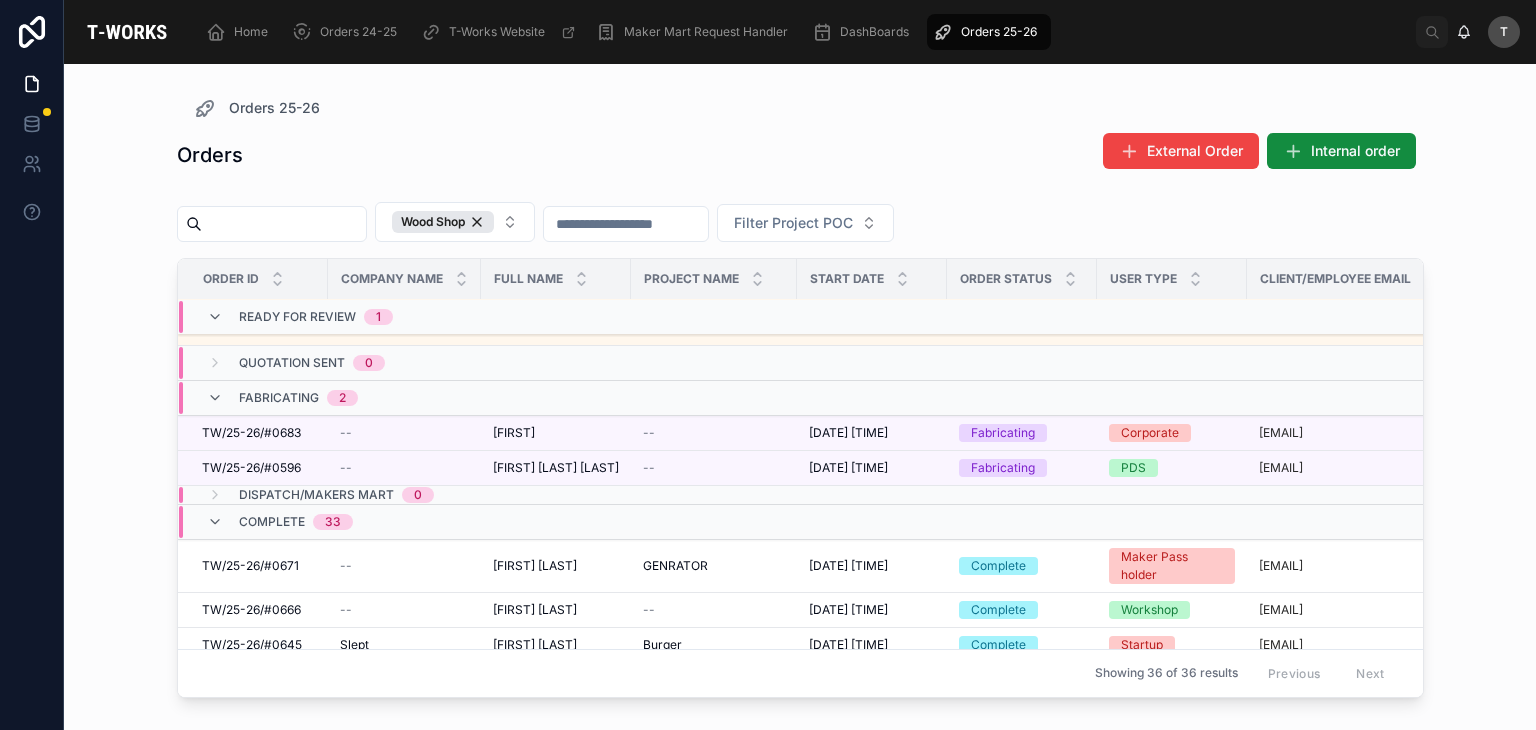 click on "Complete 33" at bounding box center [296, 522] 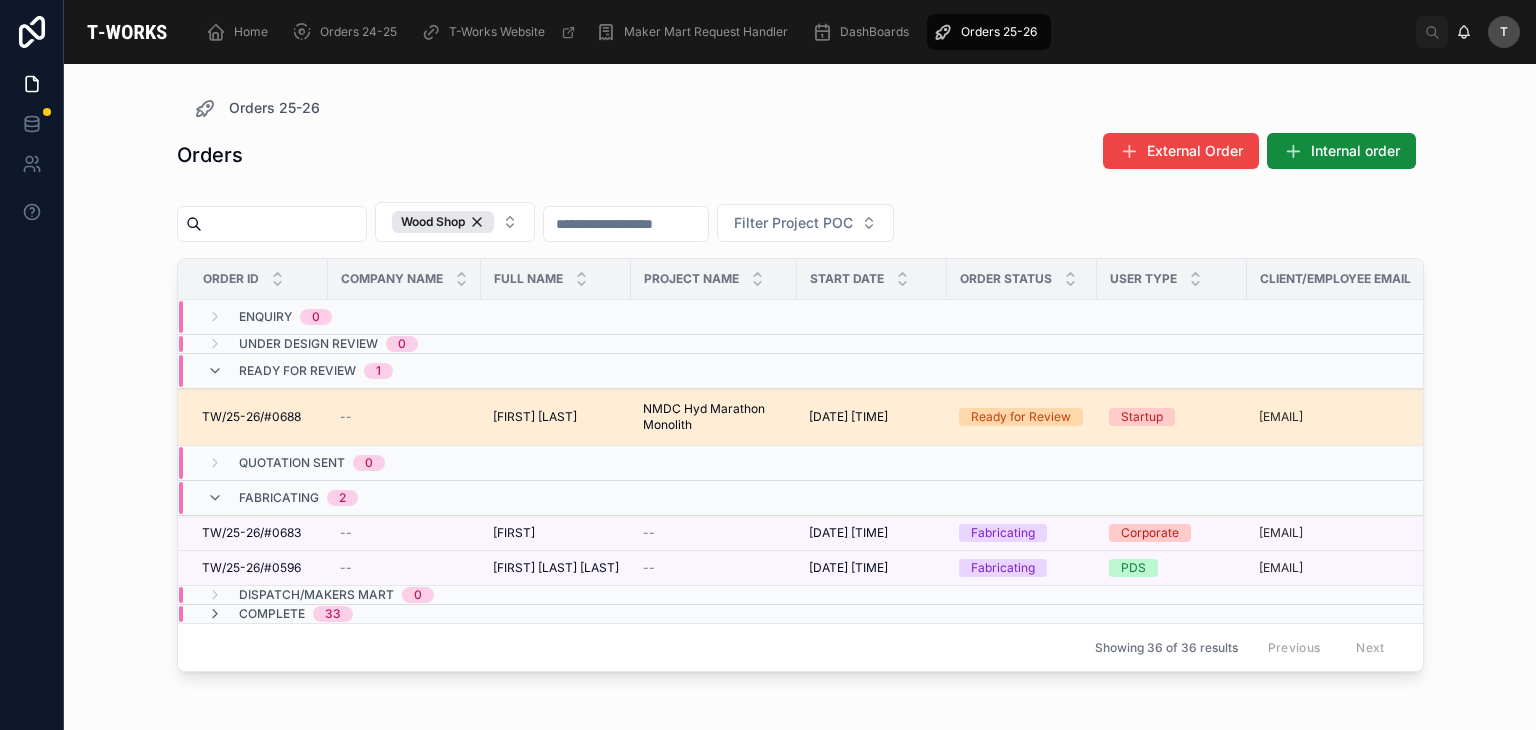 drag, startPoint x: 681, startPoint y: 425, endPoint x: 672, endPoint y: 416, distance: 12.727922 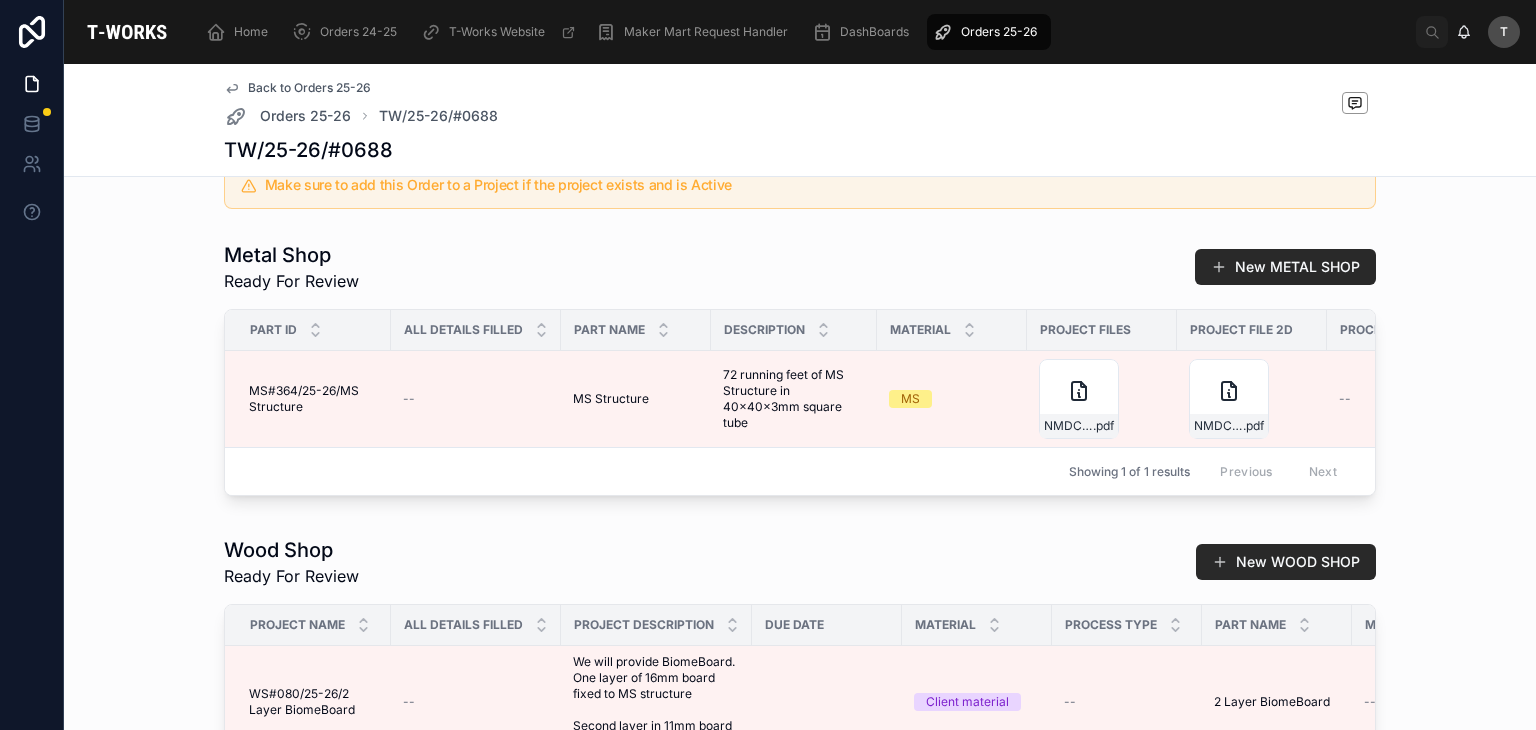 scroll, scrollTop: 847, scrollLeft: 0, axis: vertical 